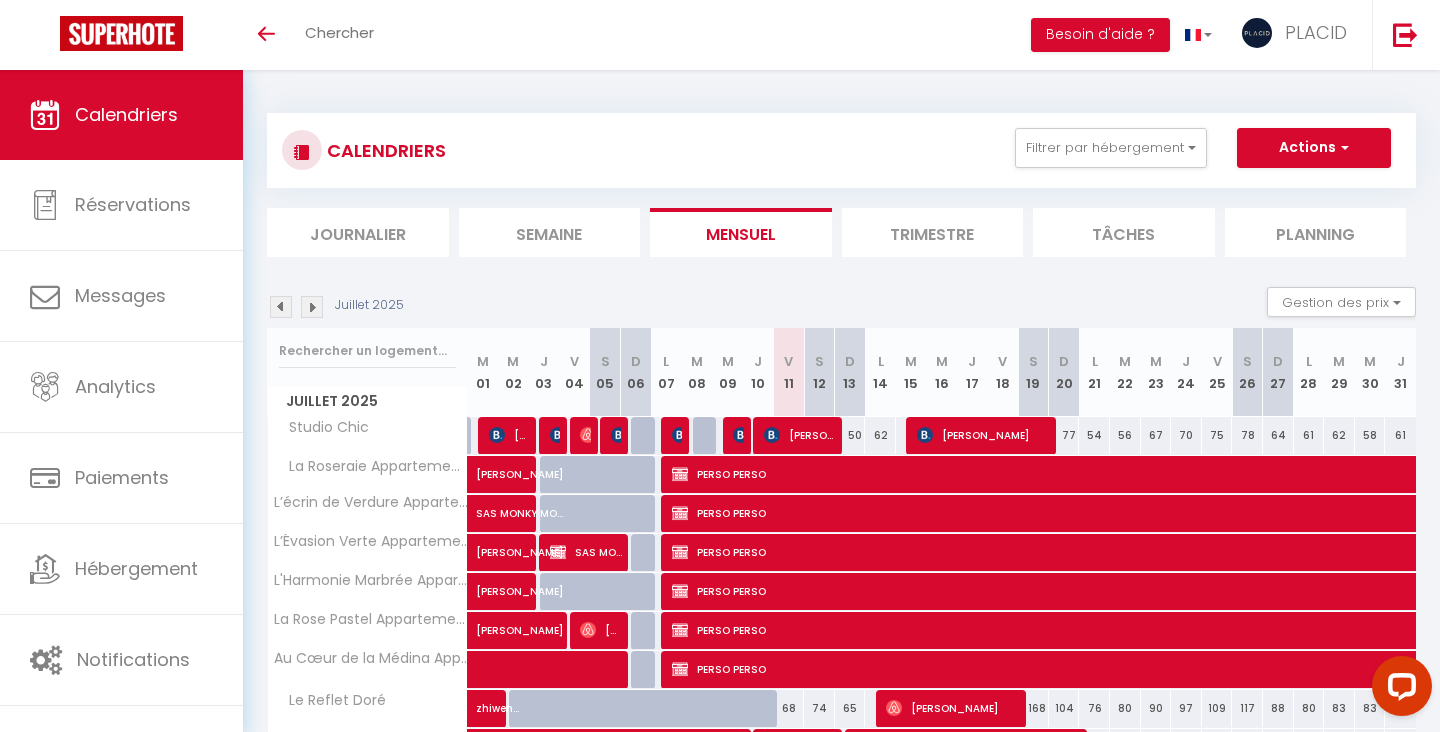 scroll, scrollTop: 0, scrollLeft: 0, axis: both 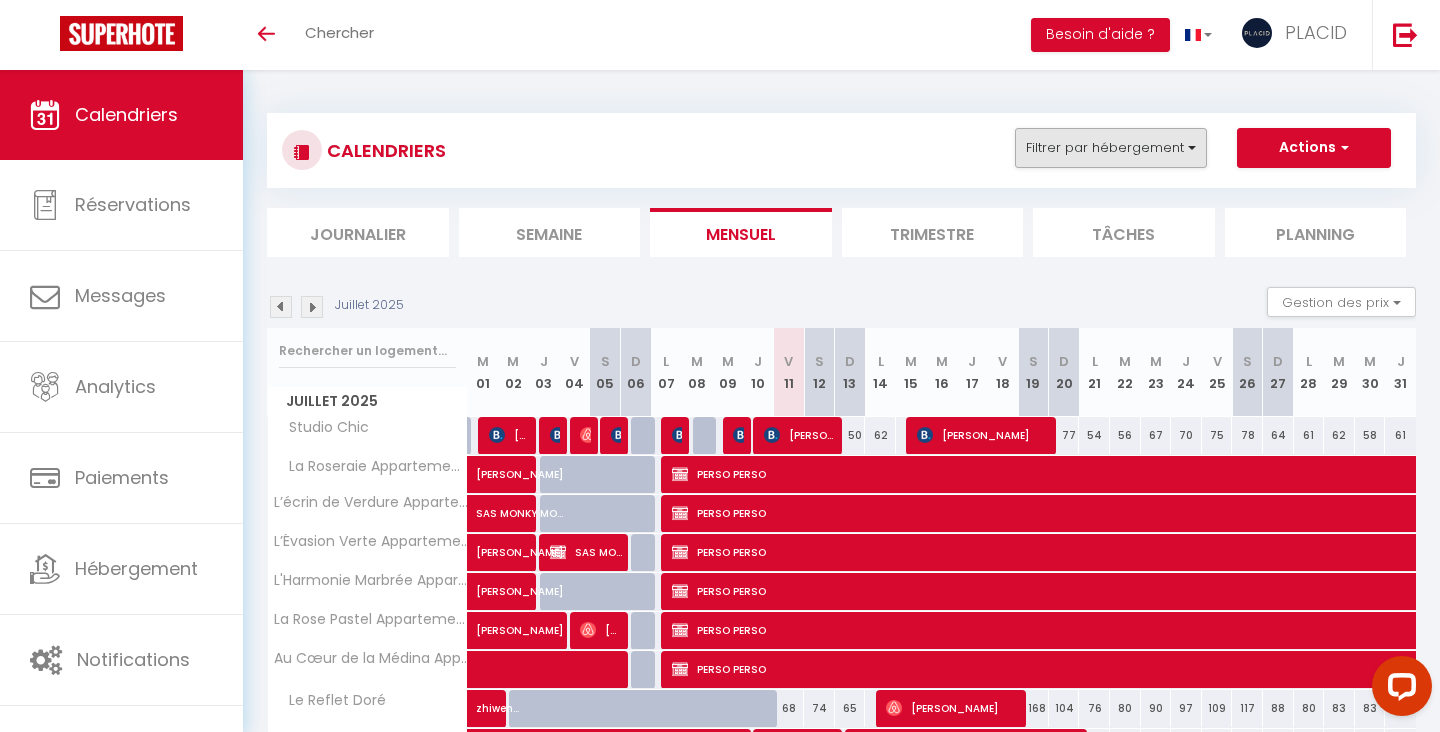 click on "Filtrer par hébergement" at bounding box center (1111, 148) 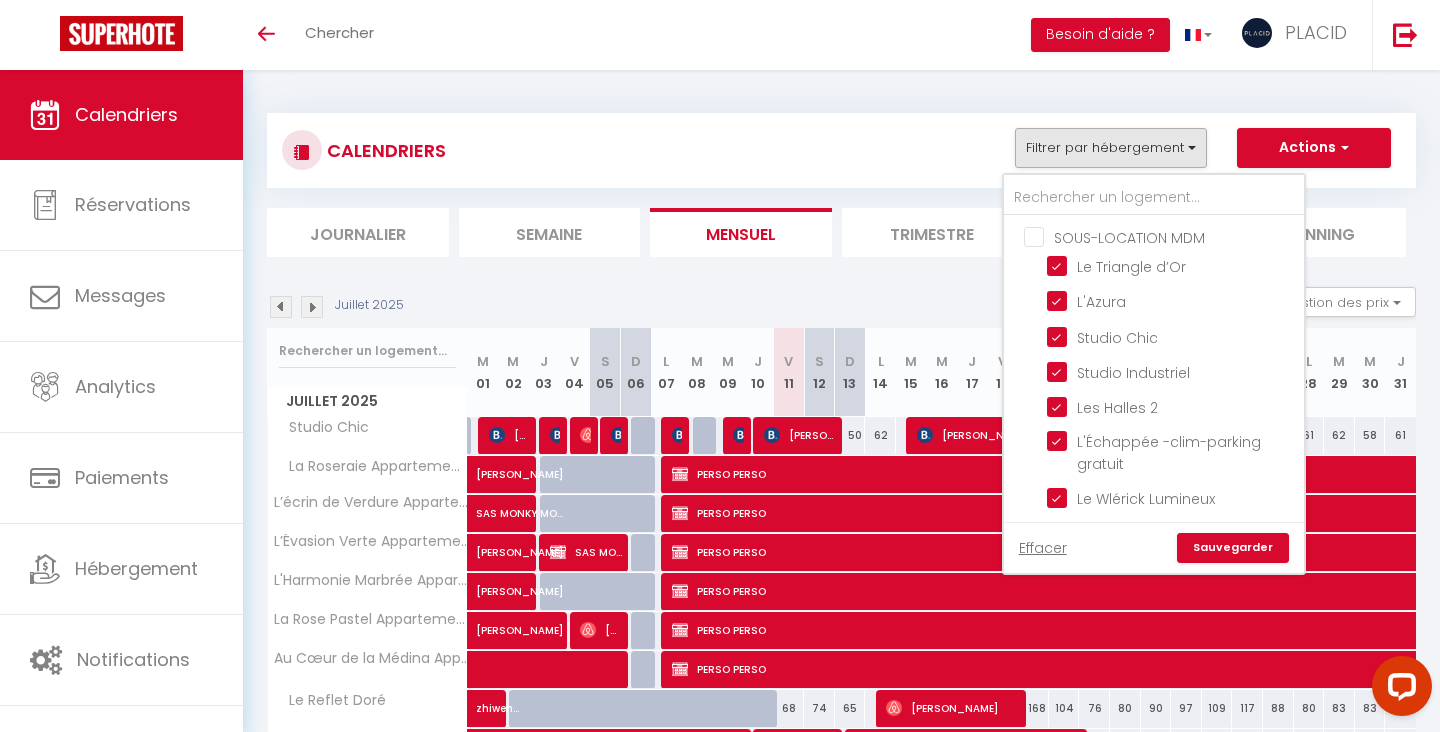 click on "SOUS-LOCATION MDM" at bounding box center (1174, 236) 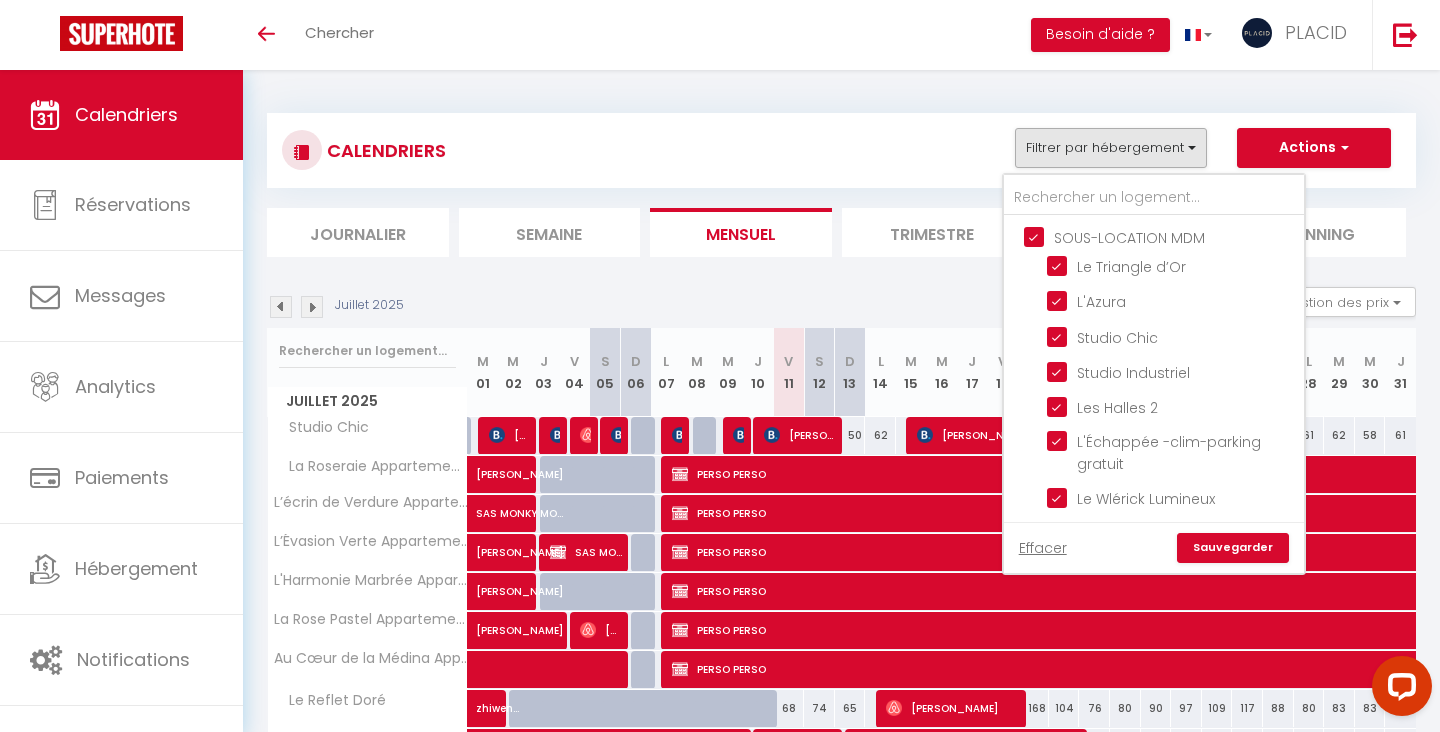 checkbox on "true" 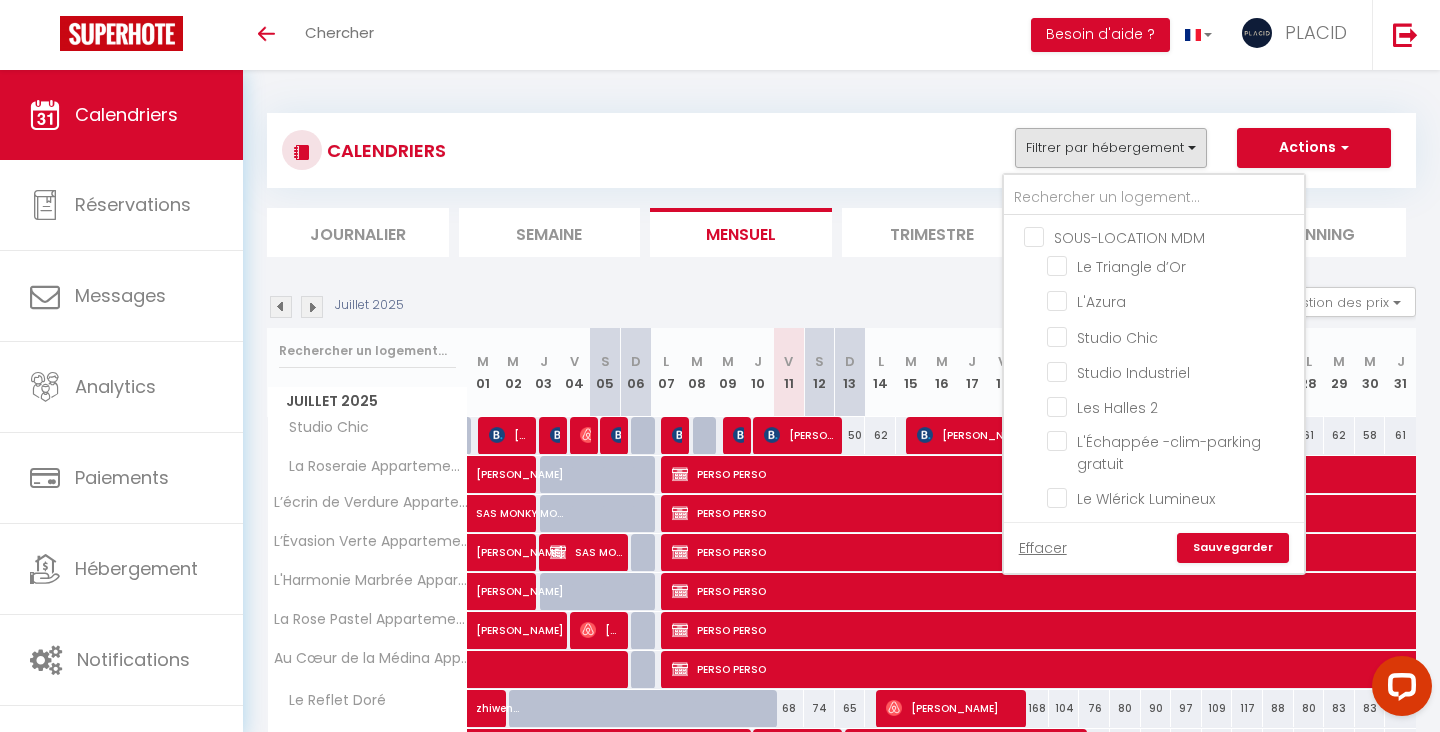 checkbox on "false" 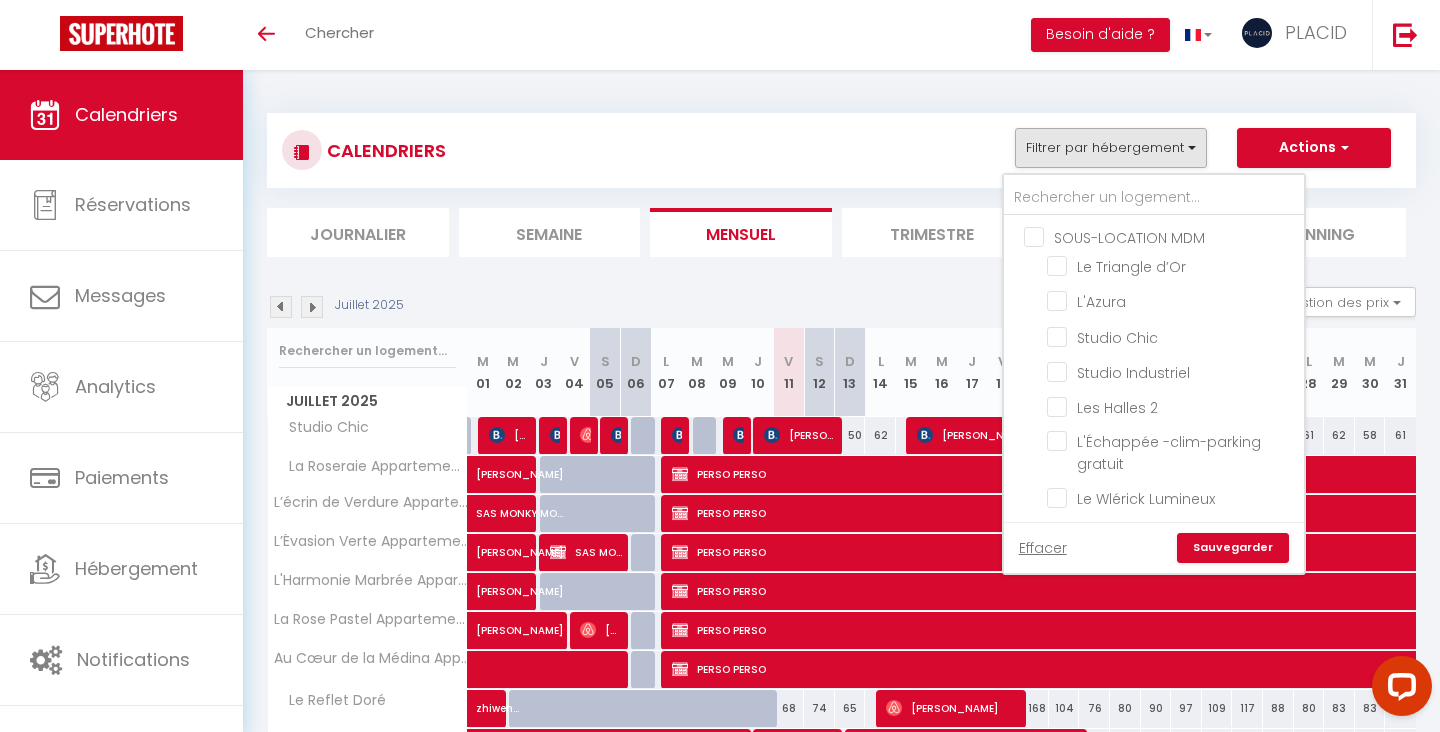 checkbox on "false" 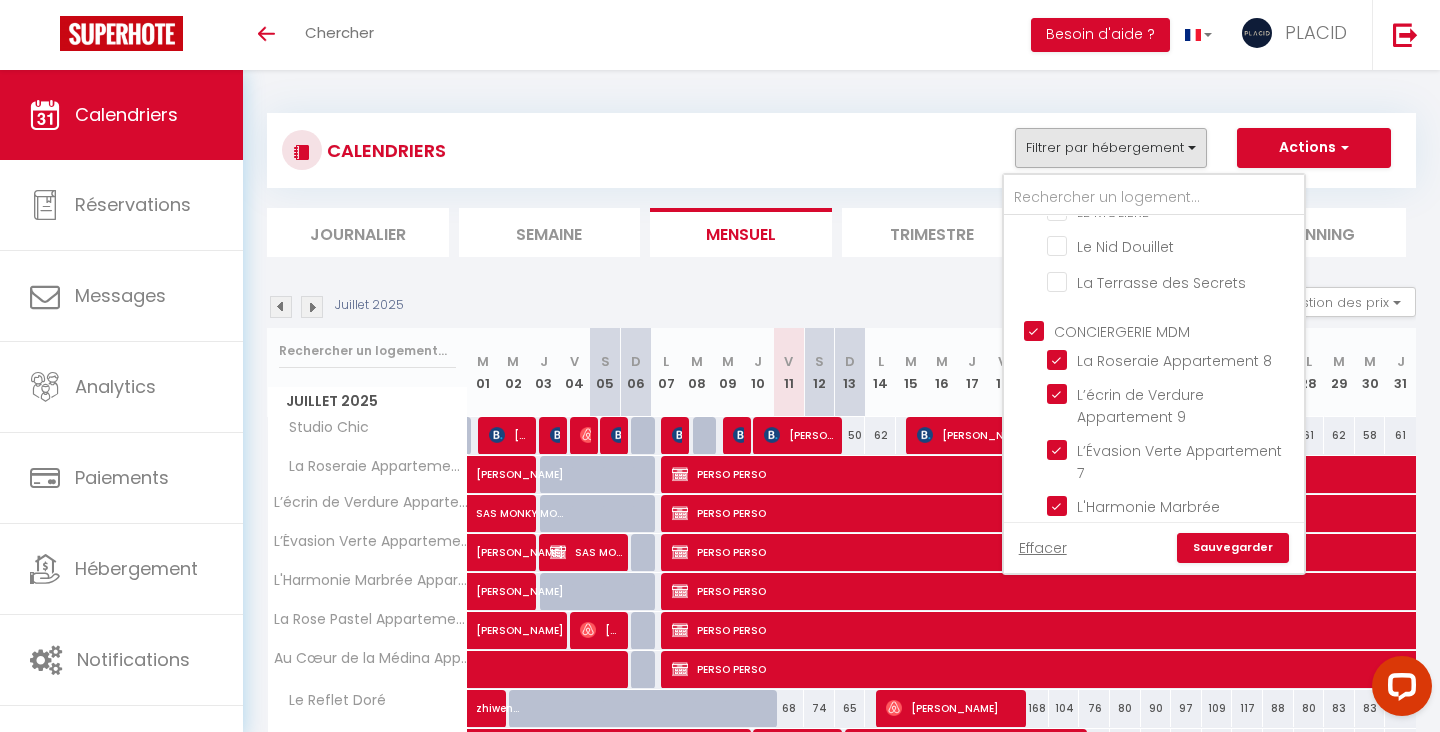 scroll, scrollTop: 745, scrollLeft: 0, axis: vertical 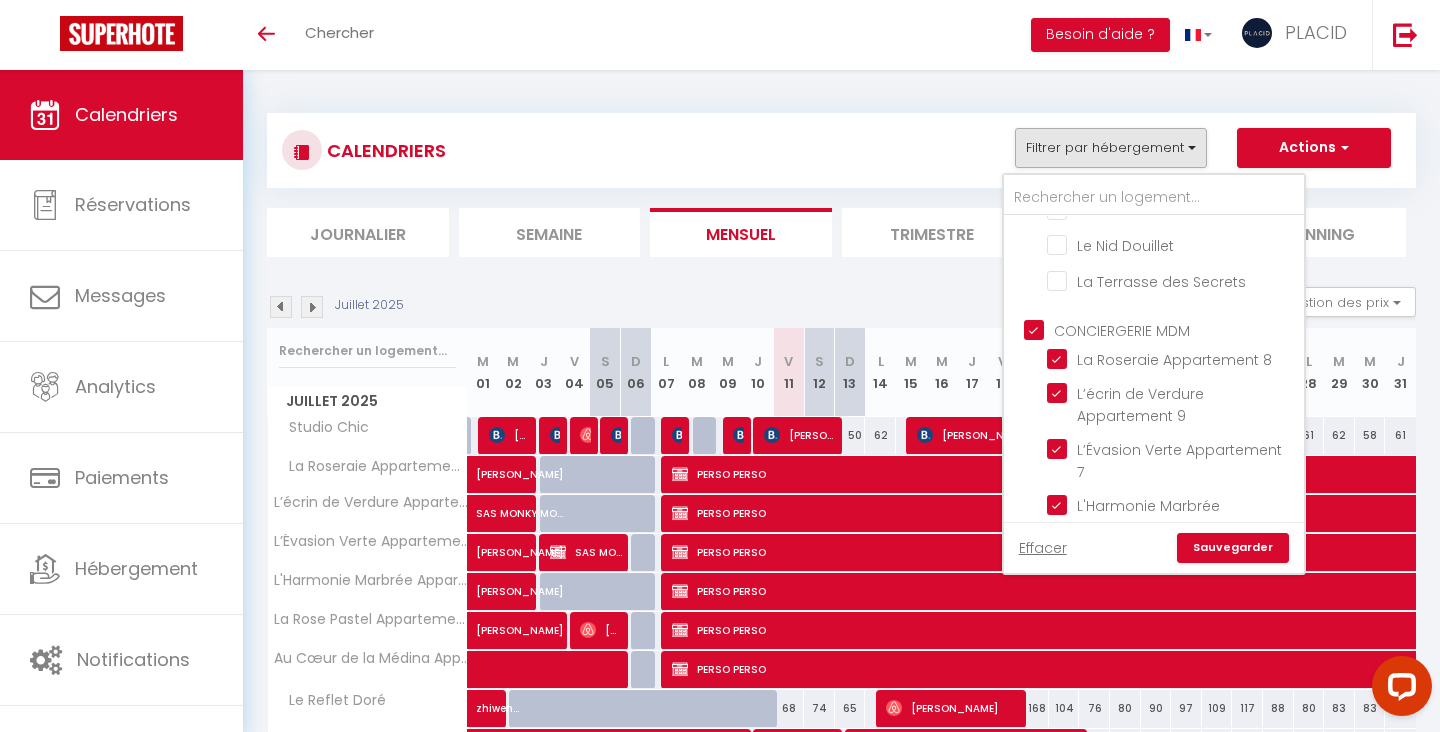 click on "CONCIERGERIE MDM" at bounding box center (1174, 329) 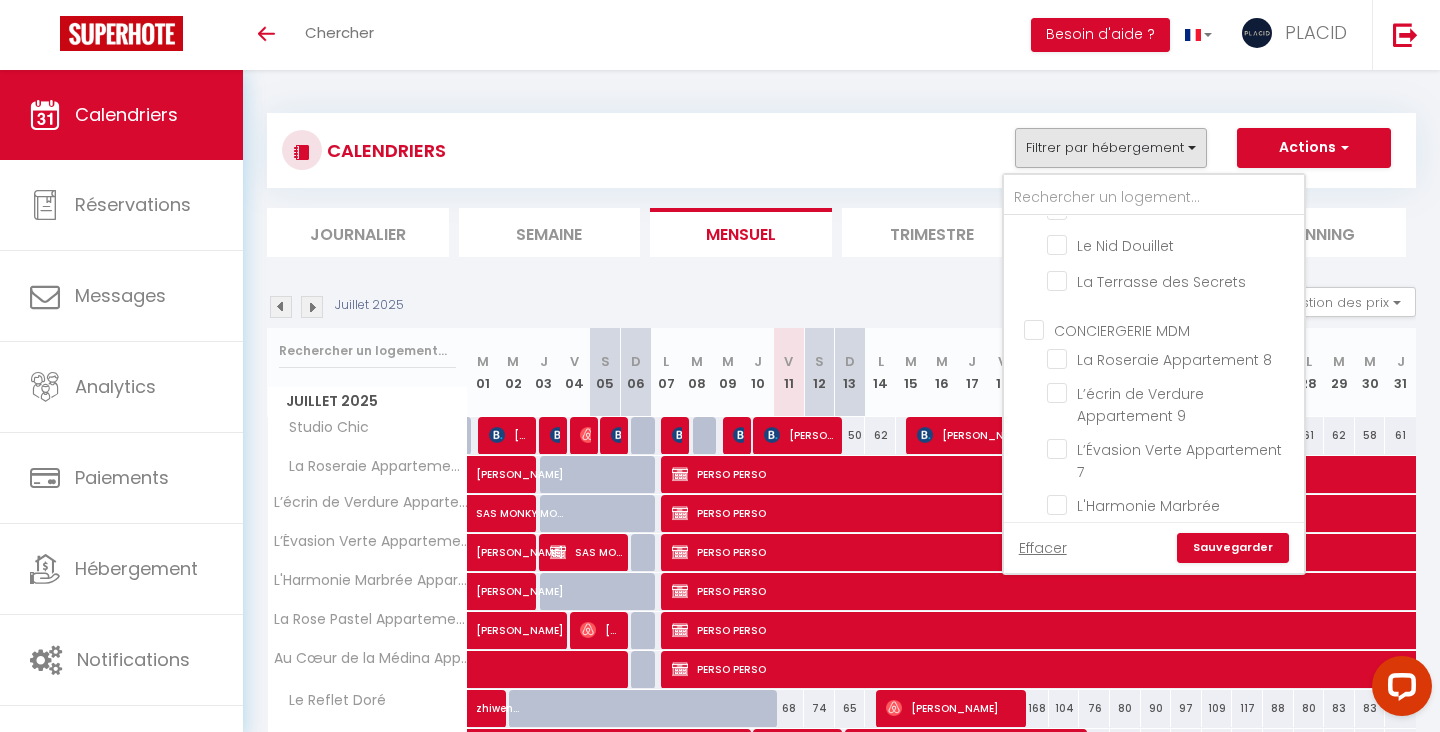 checkbox on "false" 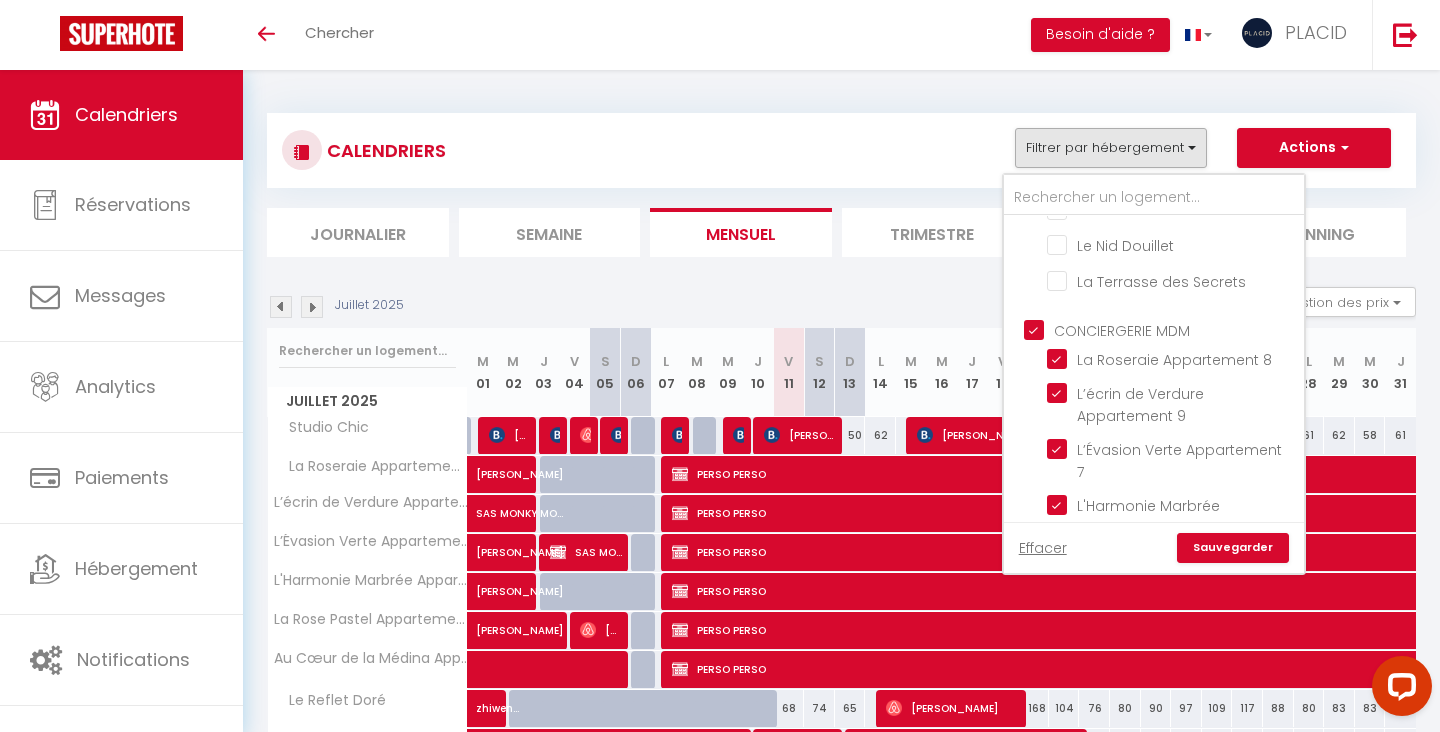 checkbox on "true" 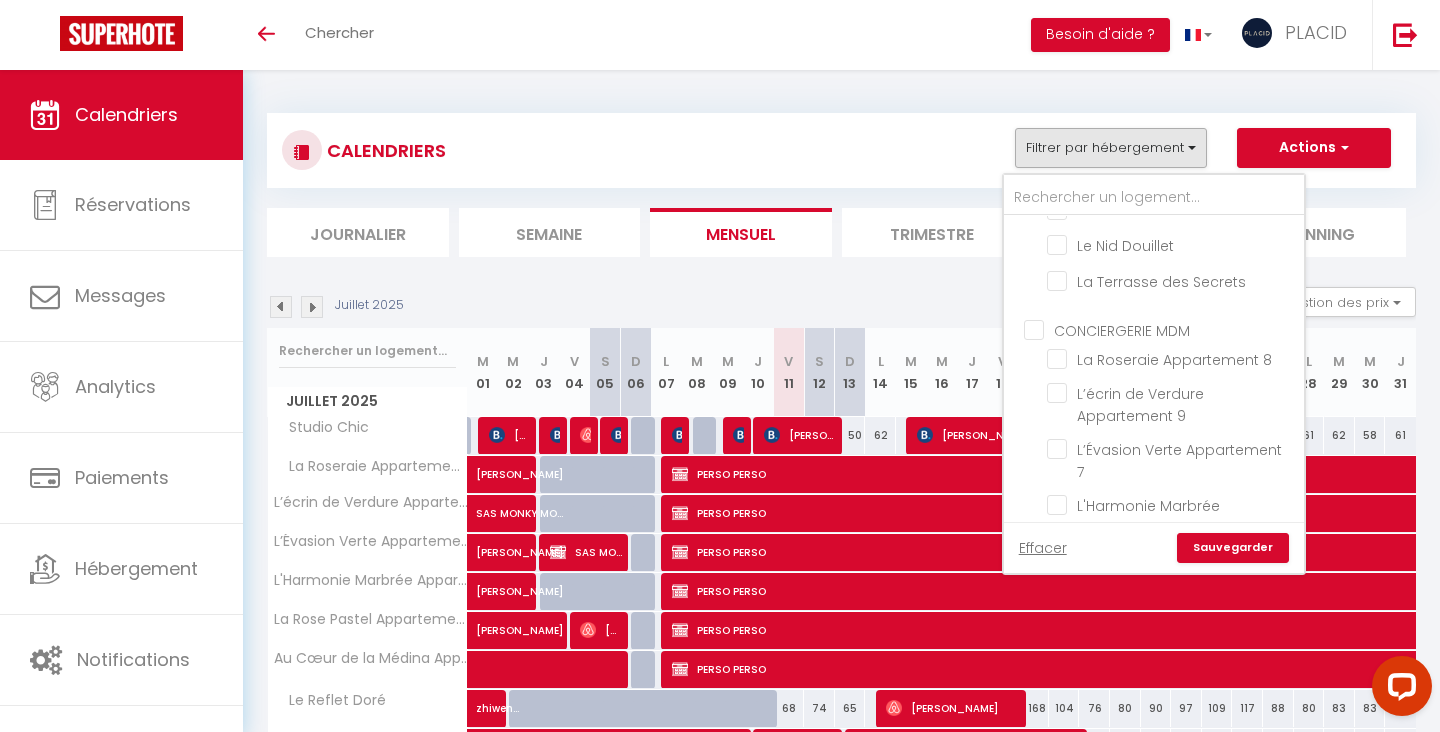 checkbox on "false" 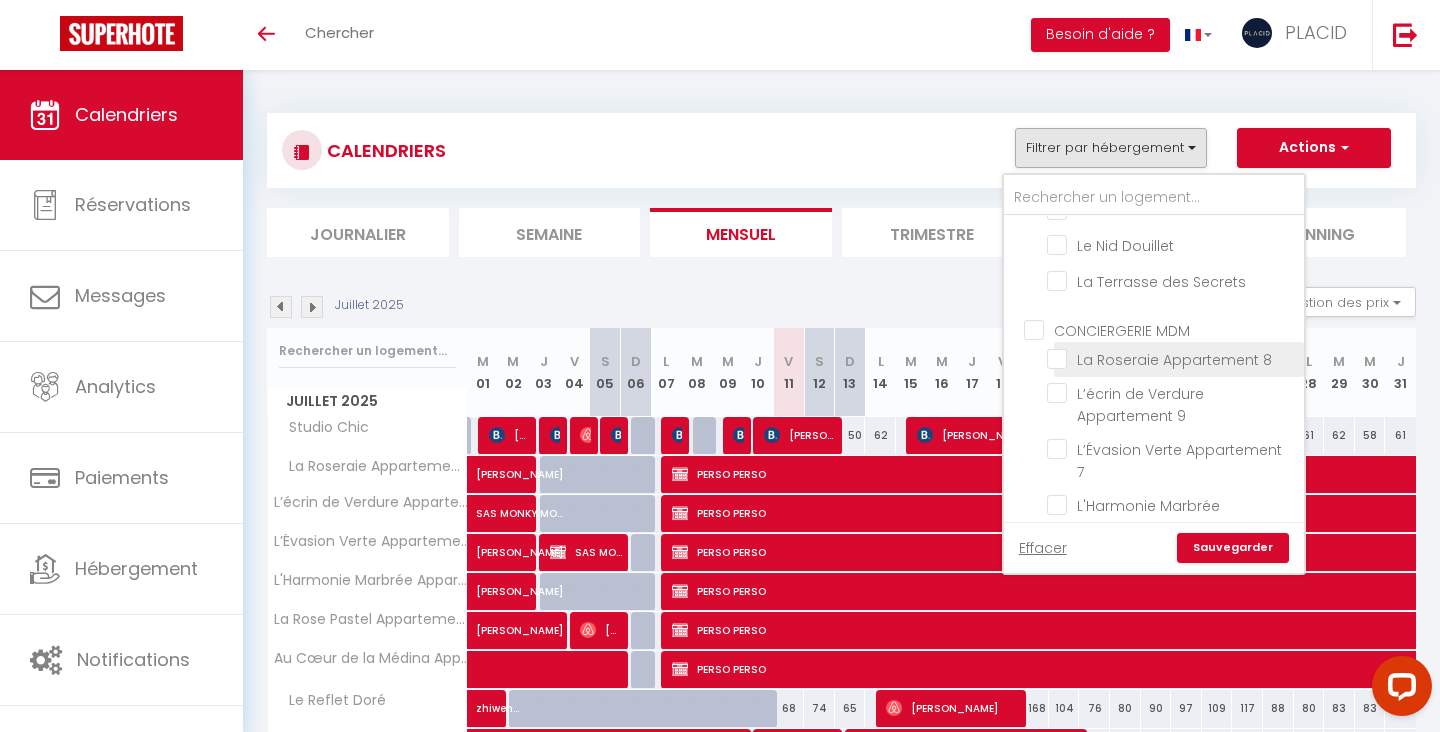 click on "La Roseraie Appartement 8" at bounding box center [1172, 358] 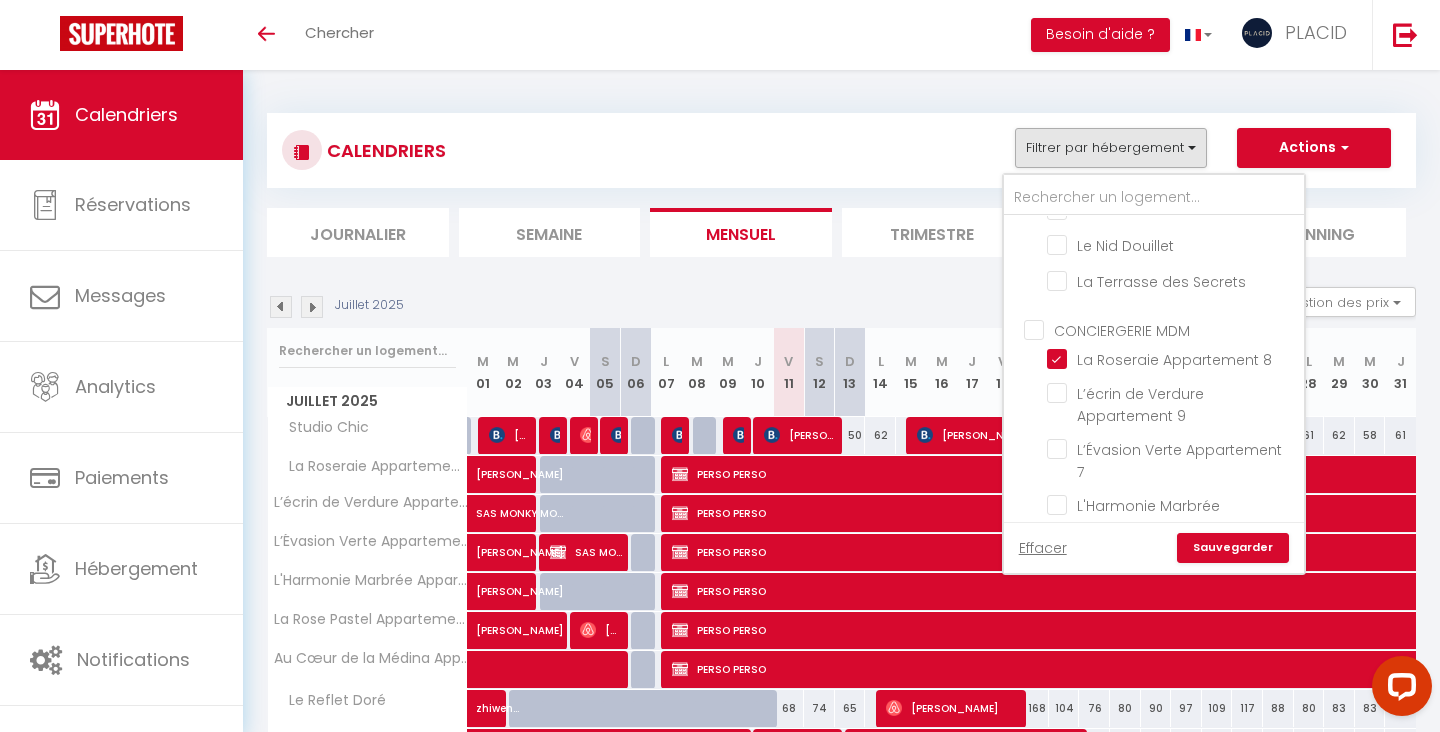click on "Sauvegarder" at bounding box center (1233, 548) 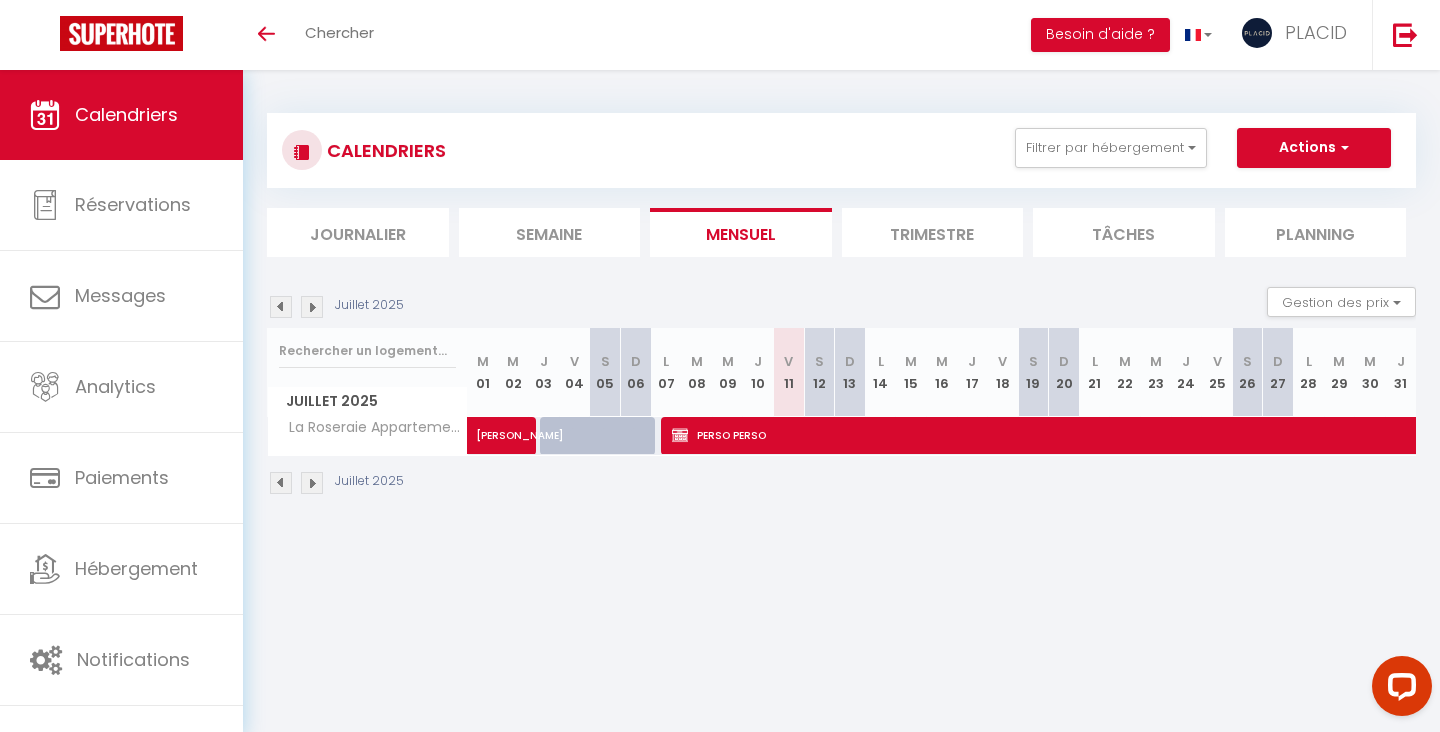 scroll, scrollTop: 0, scrollLeft: 0, axis: both 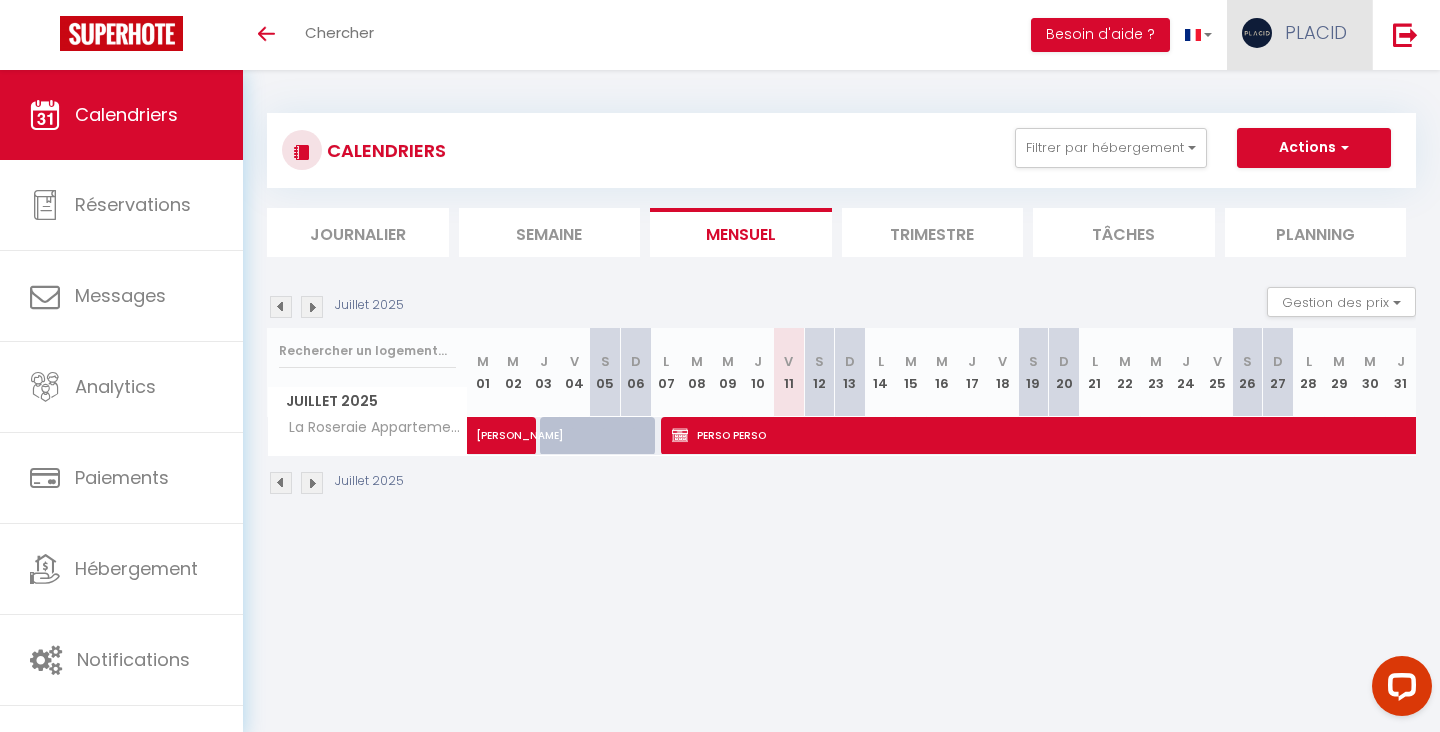 click on "PLACID" at bounding box center (1299, 35) 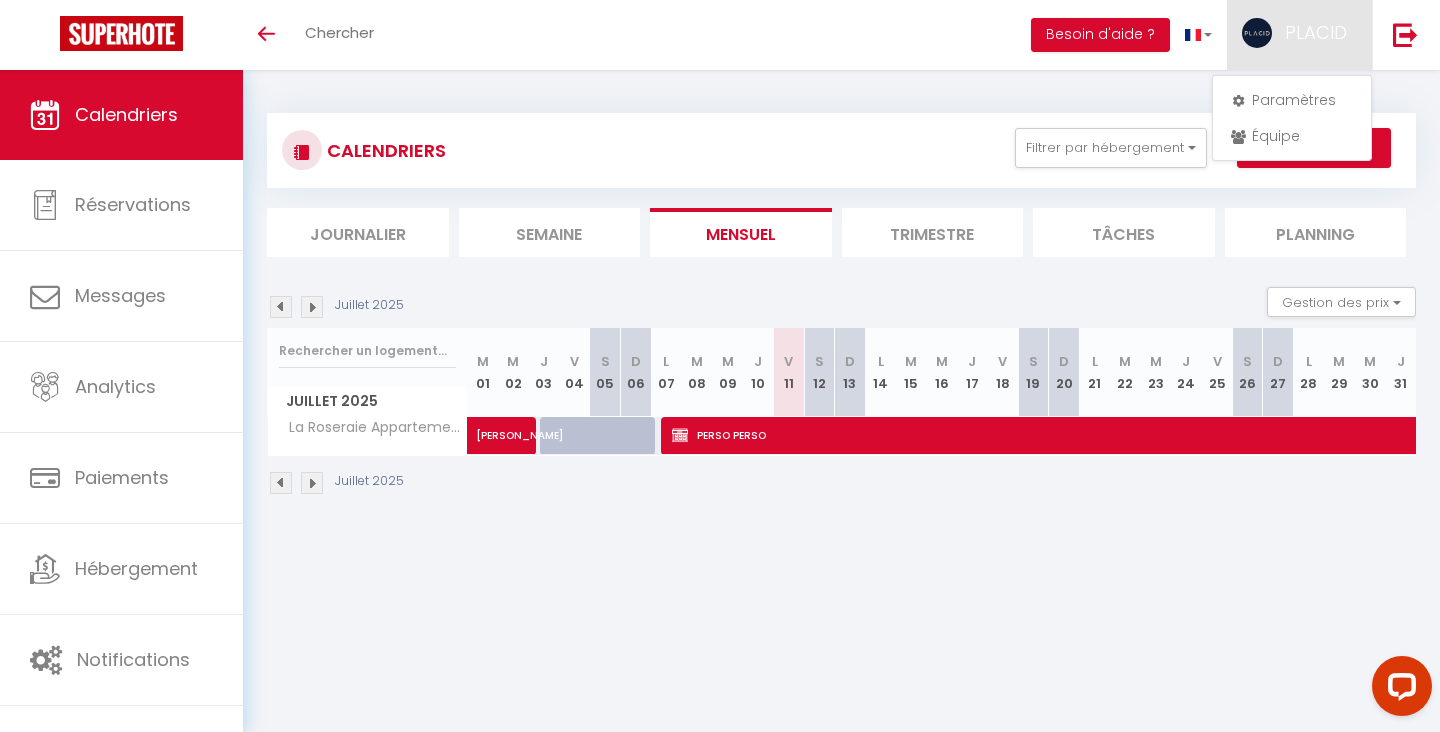 click on "CALENDRIERS
Filtrer par hébergement
SOUS-LOCATION MDM       Le Triangle d’Or     L'Azura     Studio Chic     Studio Industriel     Les Halles 2     L'Échappée -clim-parking gratuit     Le Wlérick Lumineux     LA MIDOUZE     Le Petit Landais     Le Cocon Landais     LE CLÉMENCEAU     Les Halles 1     Le Tropical     Le Chic     LES FORGERONS     Le Despiau     Le Midou     La Fabrique     L'escale paisible     LE MOLIÈRE     Le Nid Douillet     La Terrasse des Secrets     CONCIERGERIE MDM       La Roseraie Appartement 8     L’écrin de Verdure Appartement 9     L’Évasion Verte Appartement 7     L'Harmonie Marbrée Appartement 1     La Rose Pastel Appartement 2     Au Cœur de la Médina Appartement 3     Le Reflet Doré     Le Sunset Beach     L'Indus - ST ROCH - LUMINEUX     Le Ruby     Le Vert D'eau     Le Terrazzo     Le Gambetta     L'Orangerie Urbaine - central     Duplex COSY - familial spacieux     LE PANCAUT     LA RIVIERA" at bounding box center (841, 304) 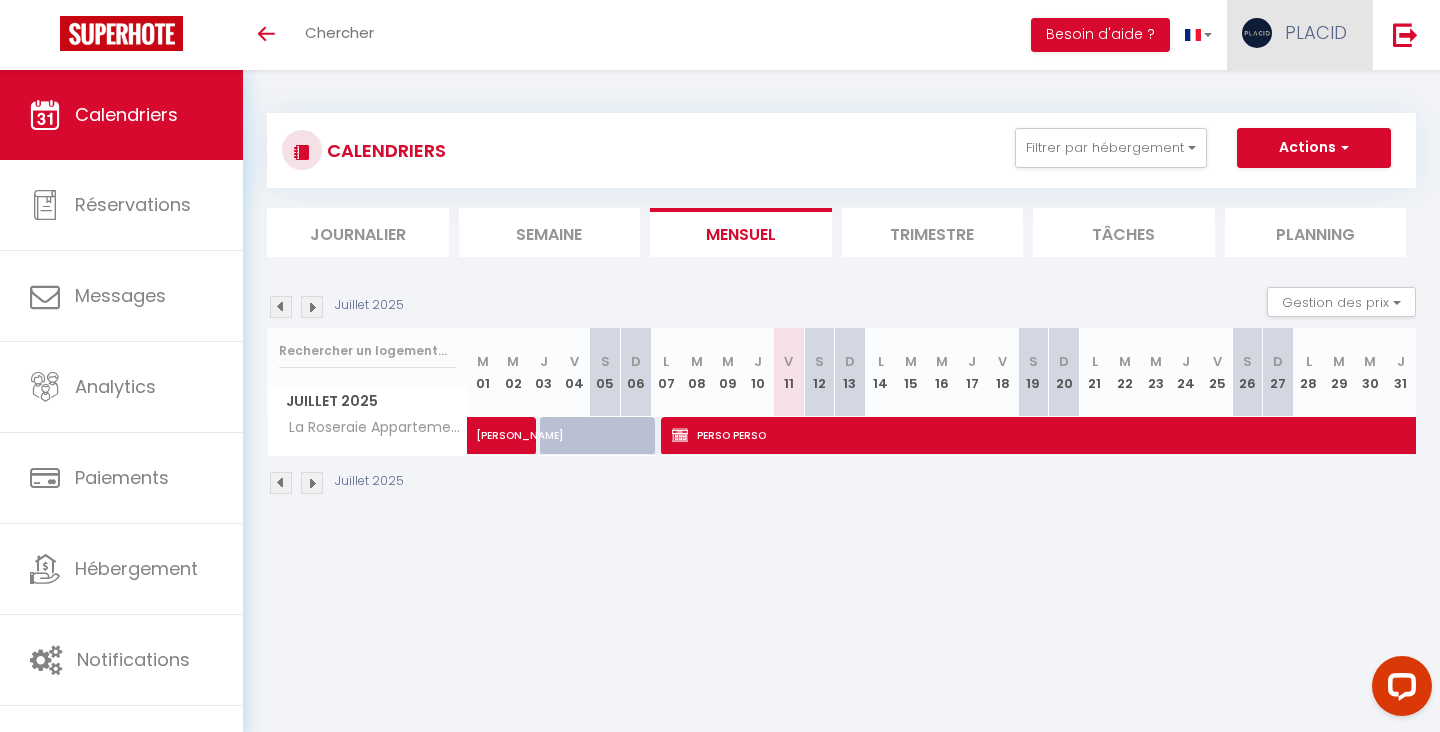 click on "PLACID" at bounding box center [1316, 32] 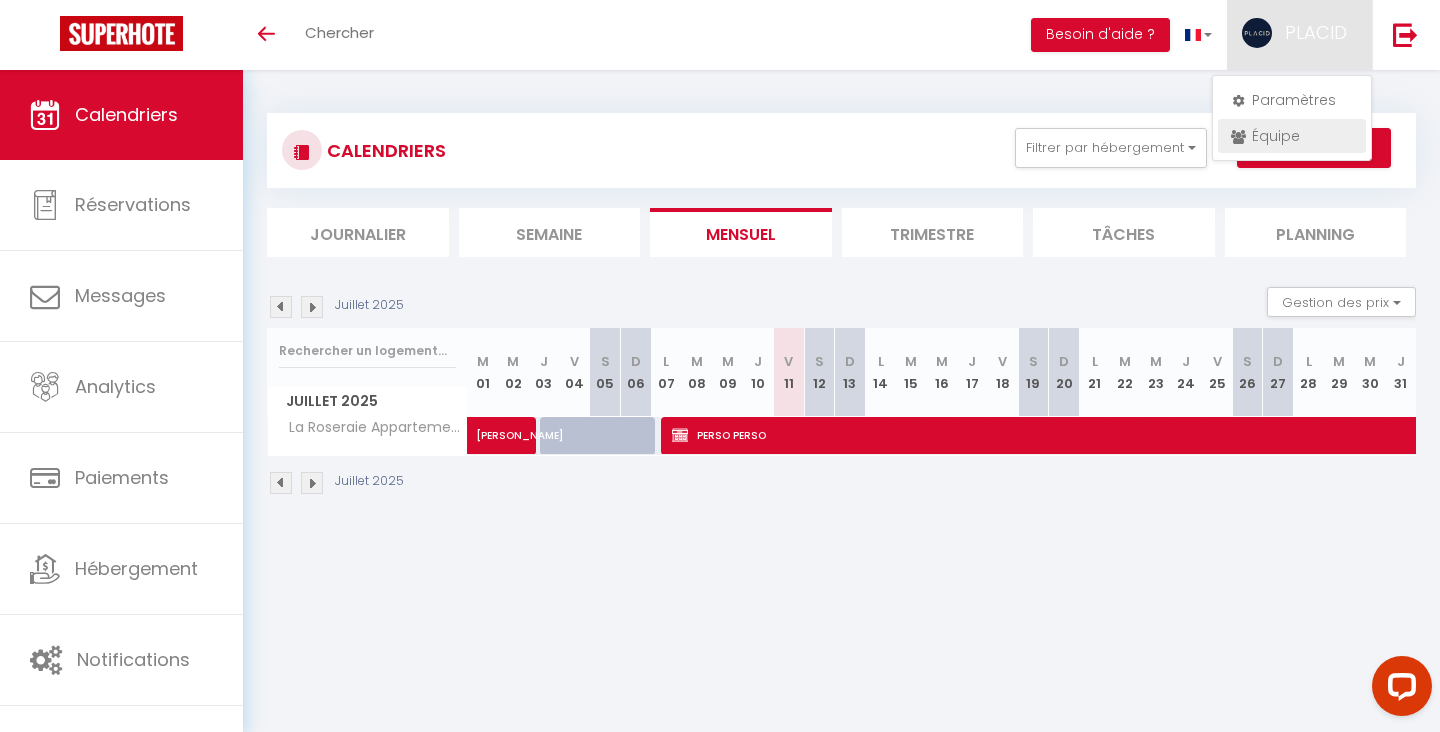 click on "Équipe" at bounding box center (1292, 136) 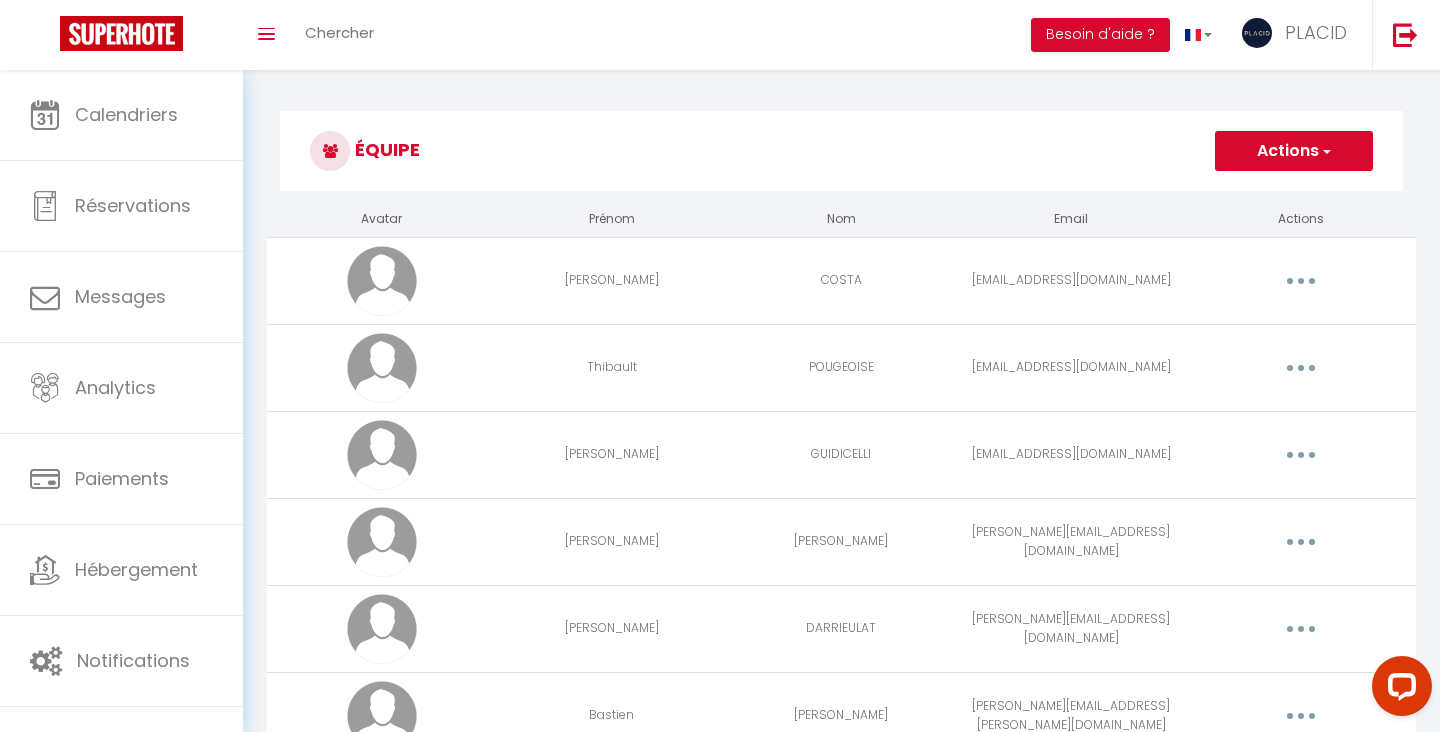click on "Actions" at bounding box center [1294, 151] 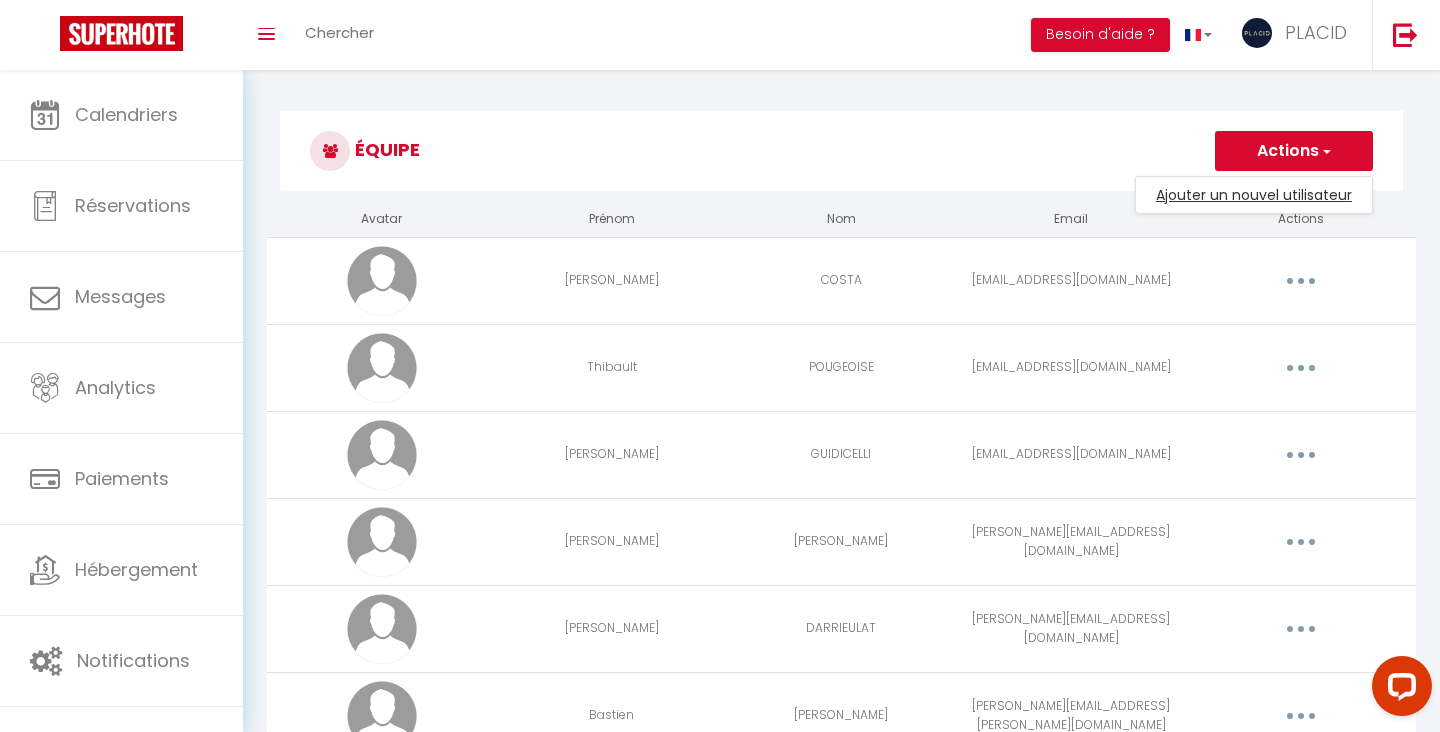 click on "Ajouter un nouvel utilisateur" at bounding box center [1254, 195] 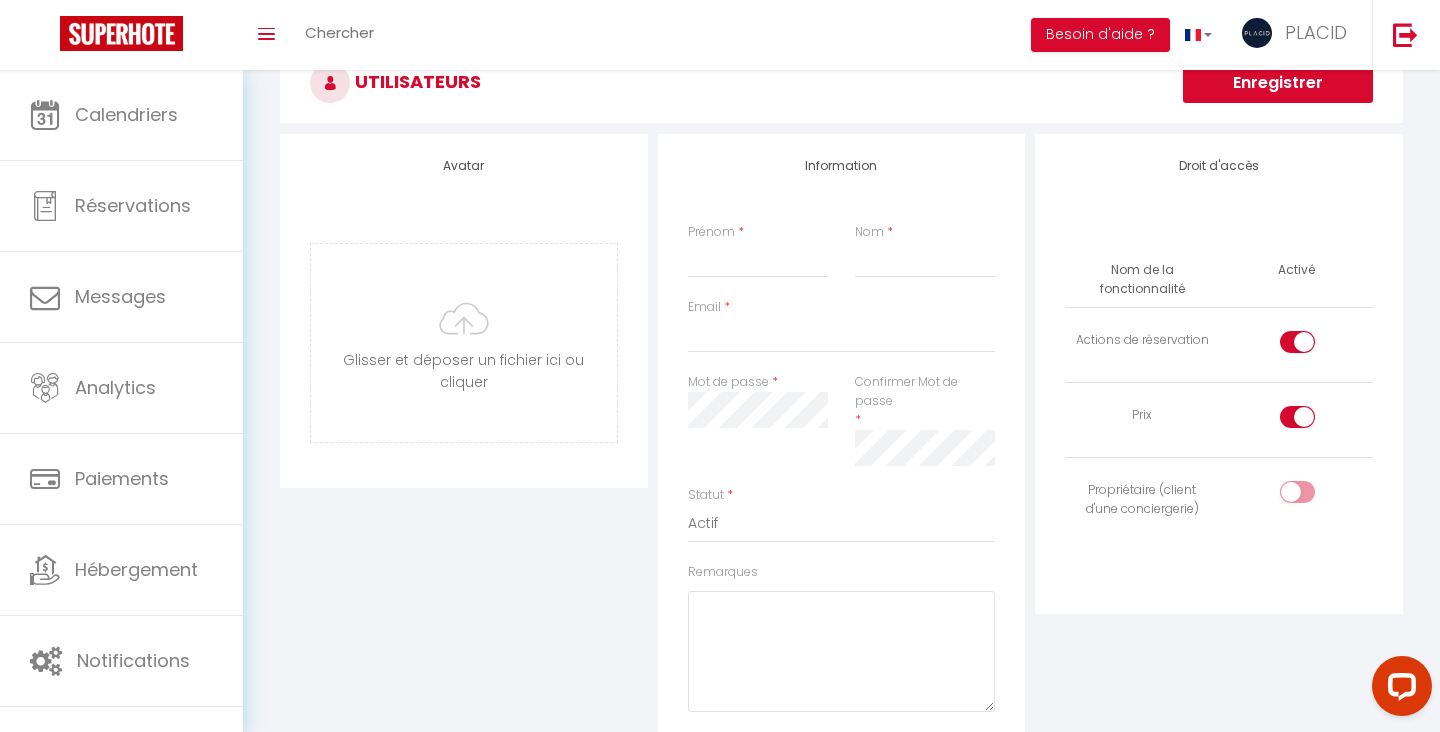 scroll, scrollTop: 143, scrollLeft: 0, axis: vertical 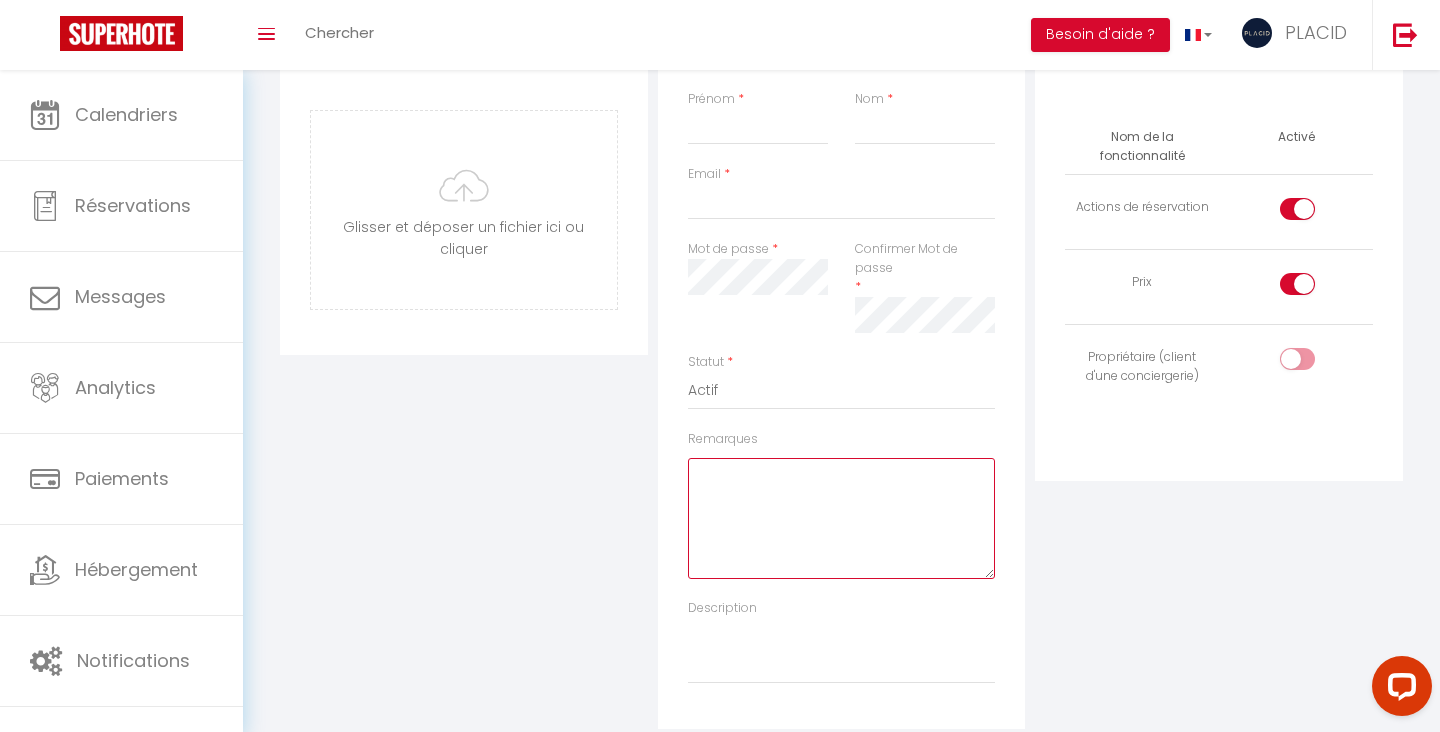 click on "Remarques" at bounding box center (842, 518) 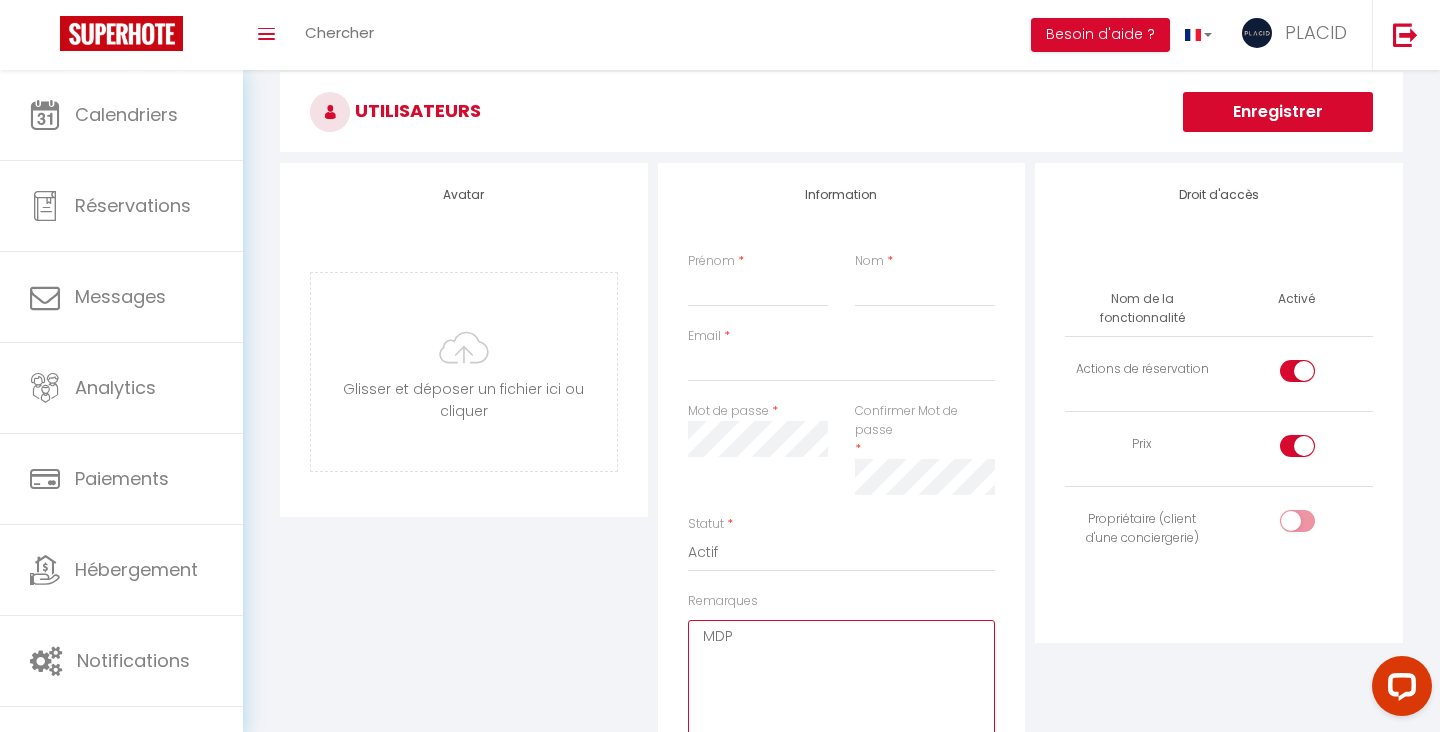 scroll, scrollTop: 25, scrollLeft: 0, axis: vertical 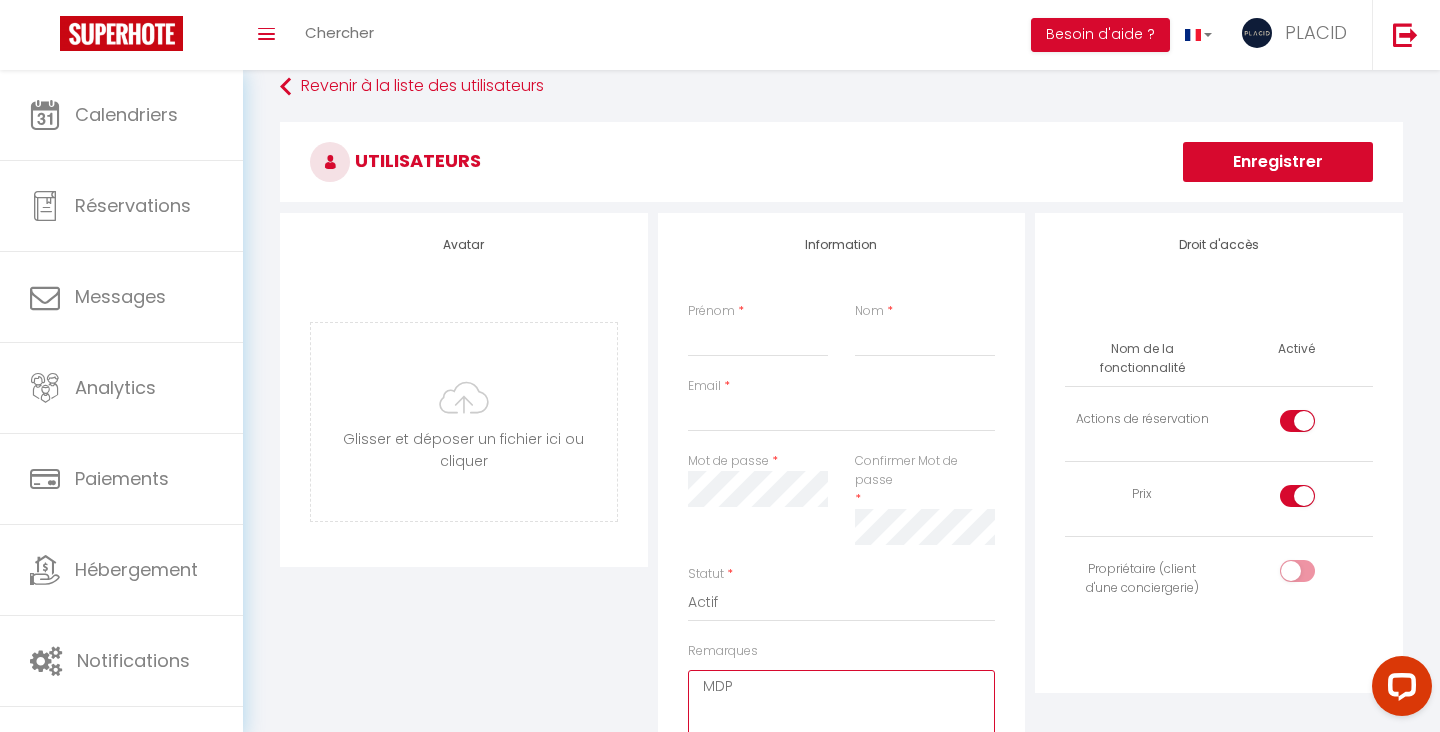 type on "MDP" 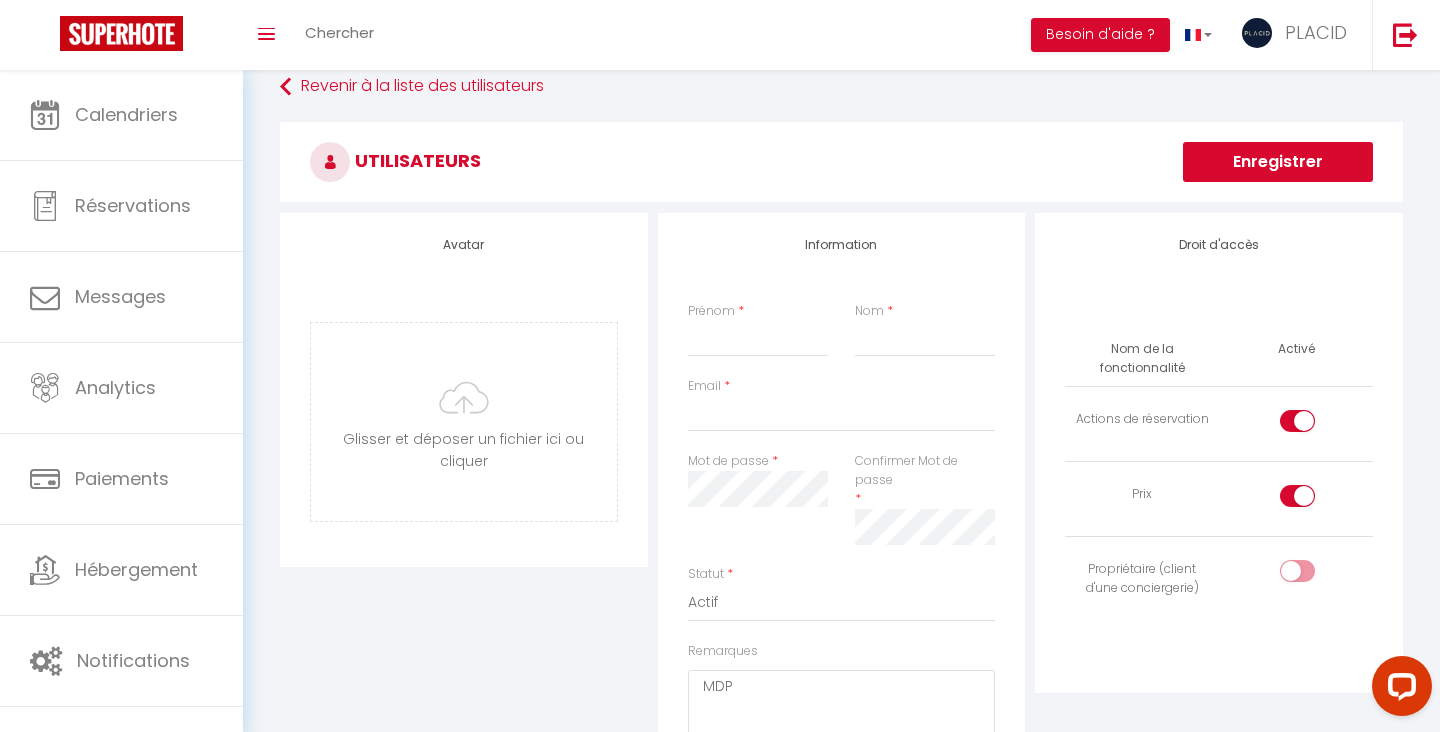 click at bounding box center (1314, 500) 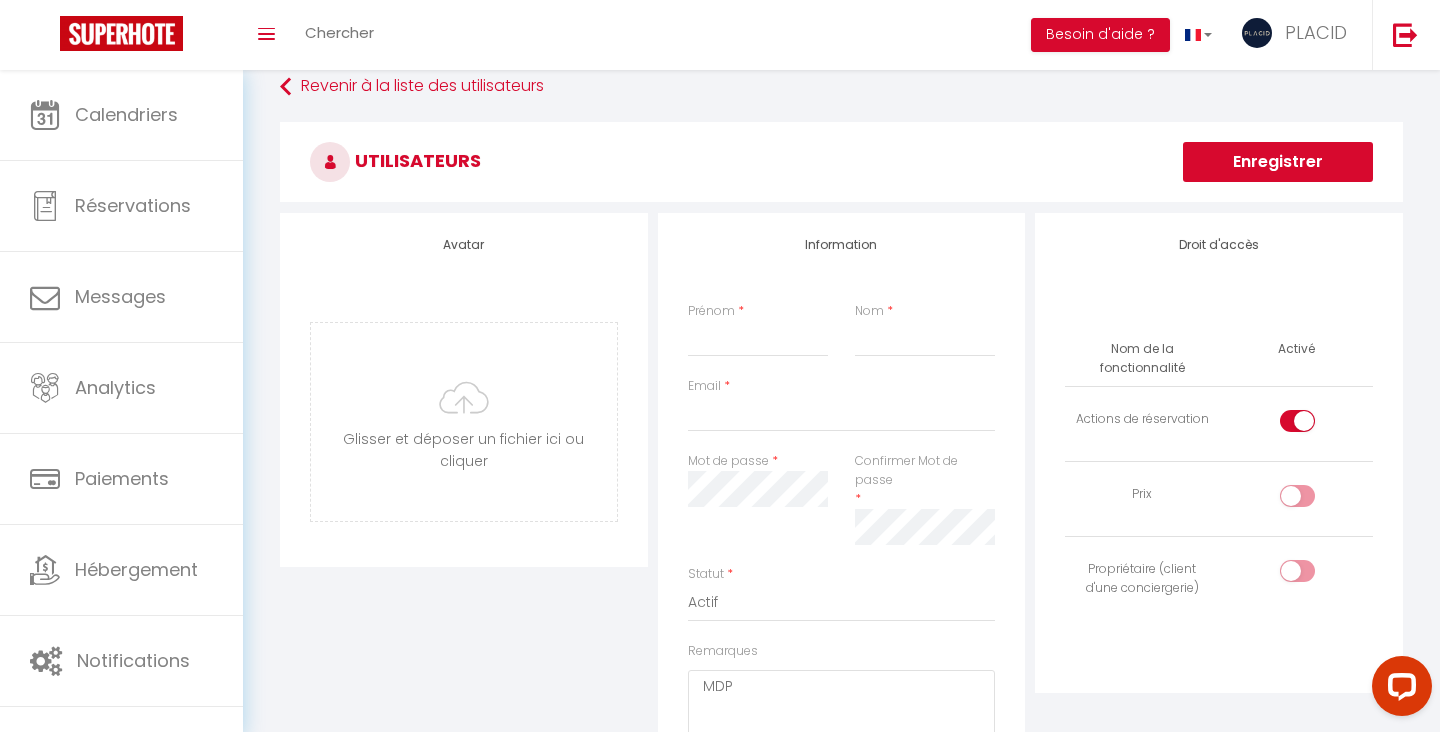 click at bounding box center [1297, 421] 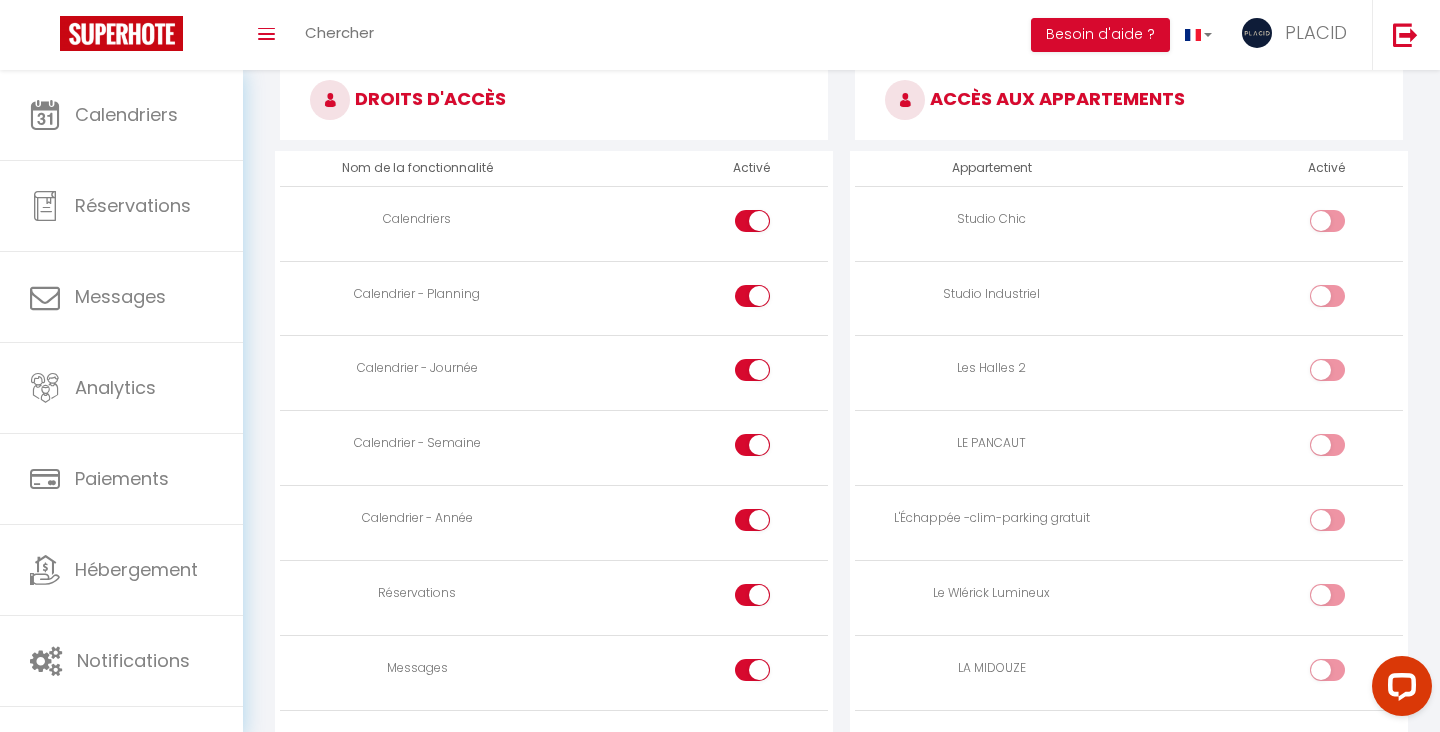 scroll, scrollTop: 987, scrollLeft: 0, axis: vertical 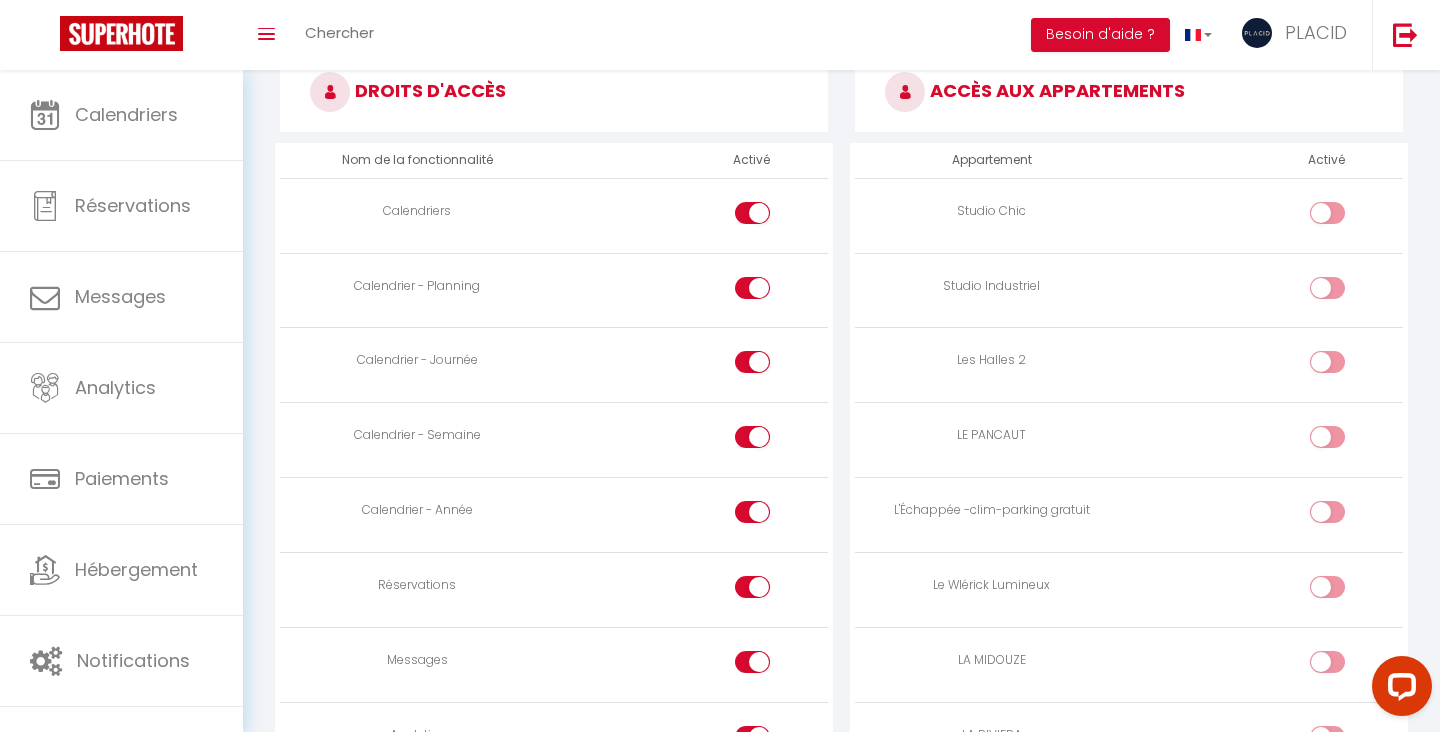 click at bounding box center [752, 213] 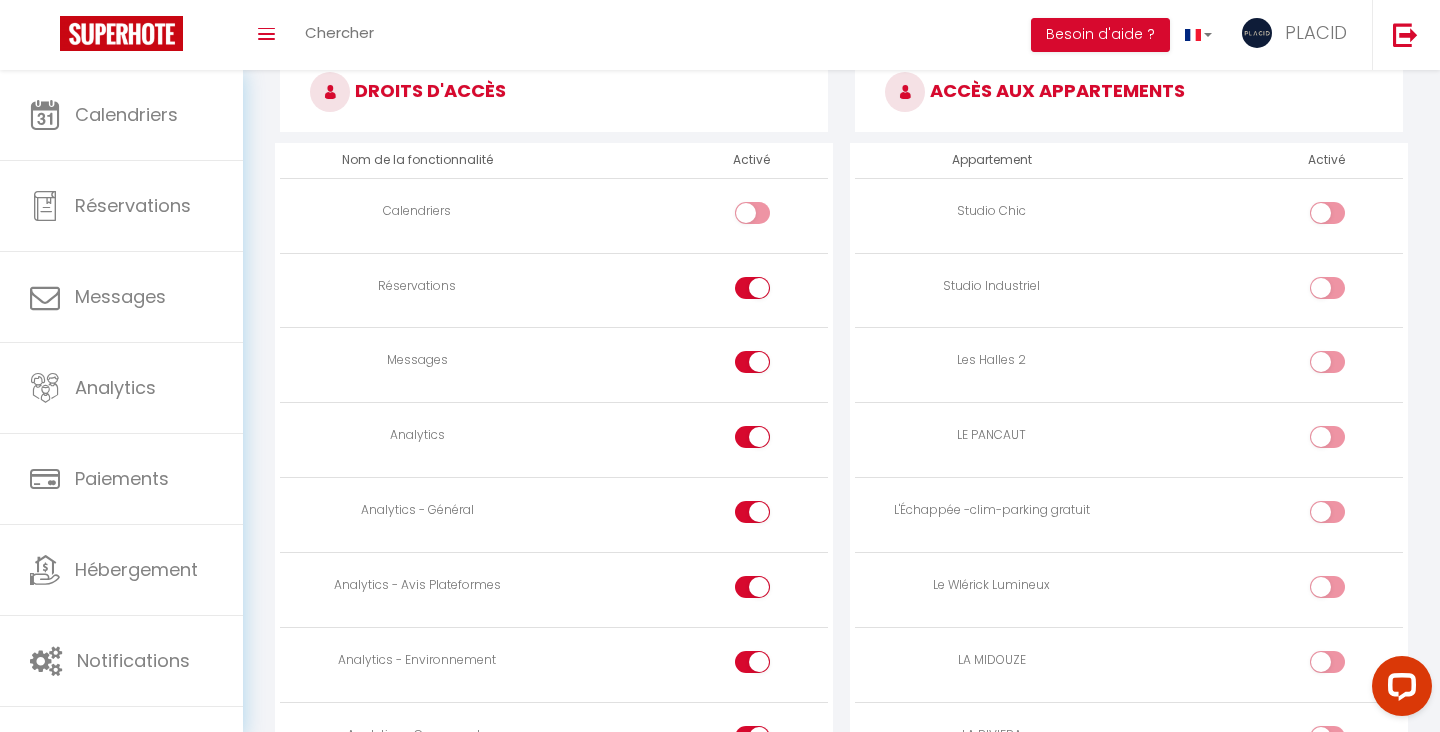 click at bounding box center [752, 288] 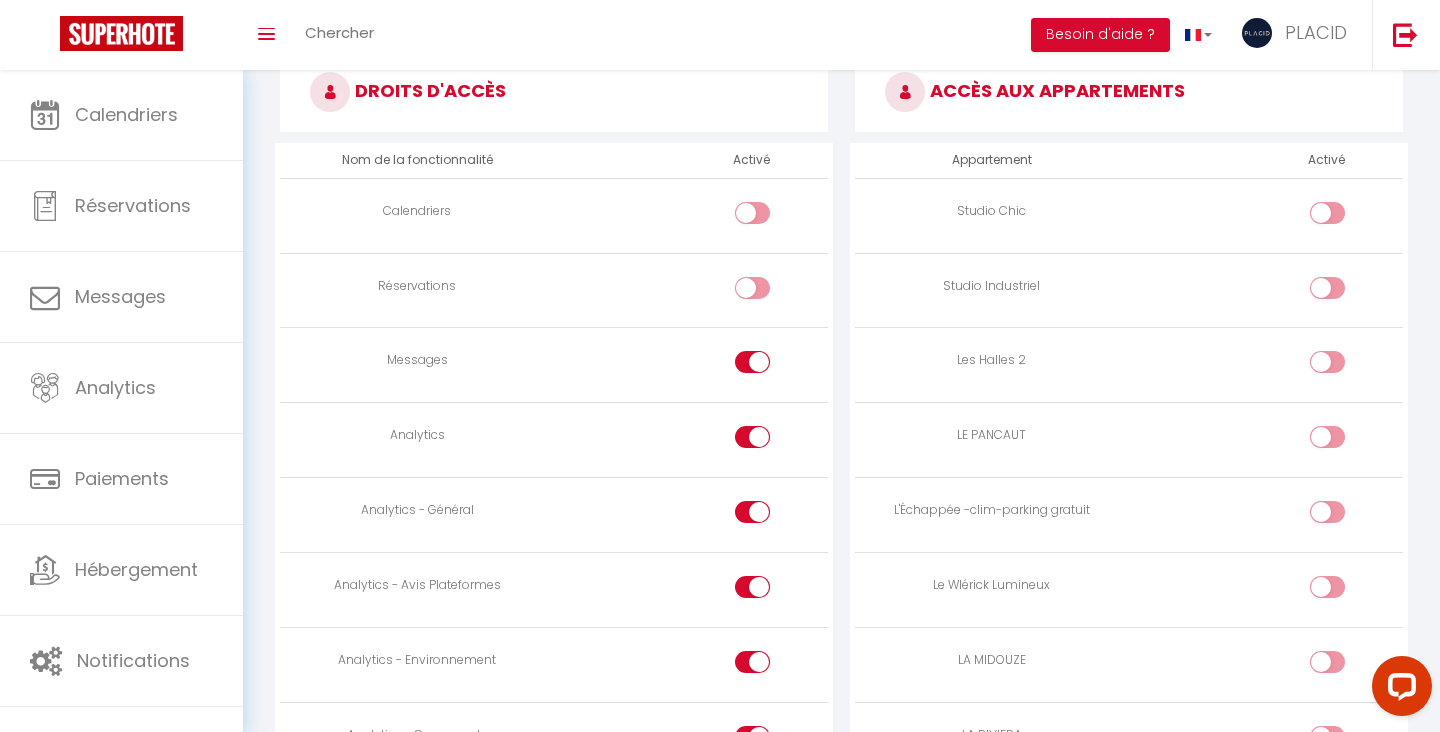 click at bounding box center (752, 362) 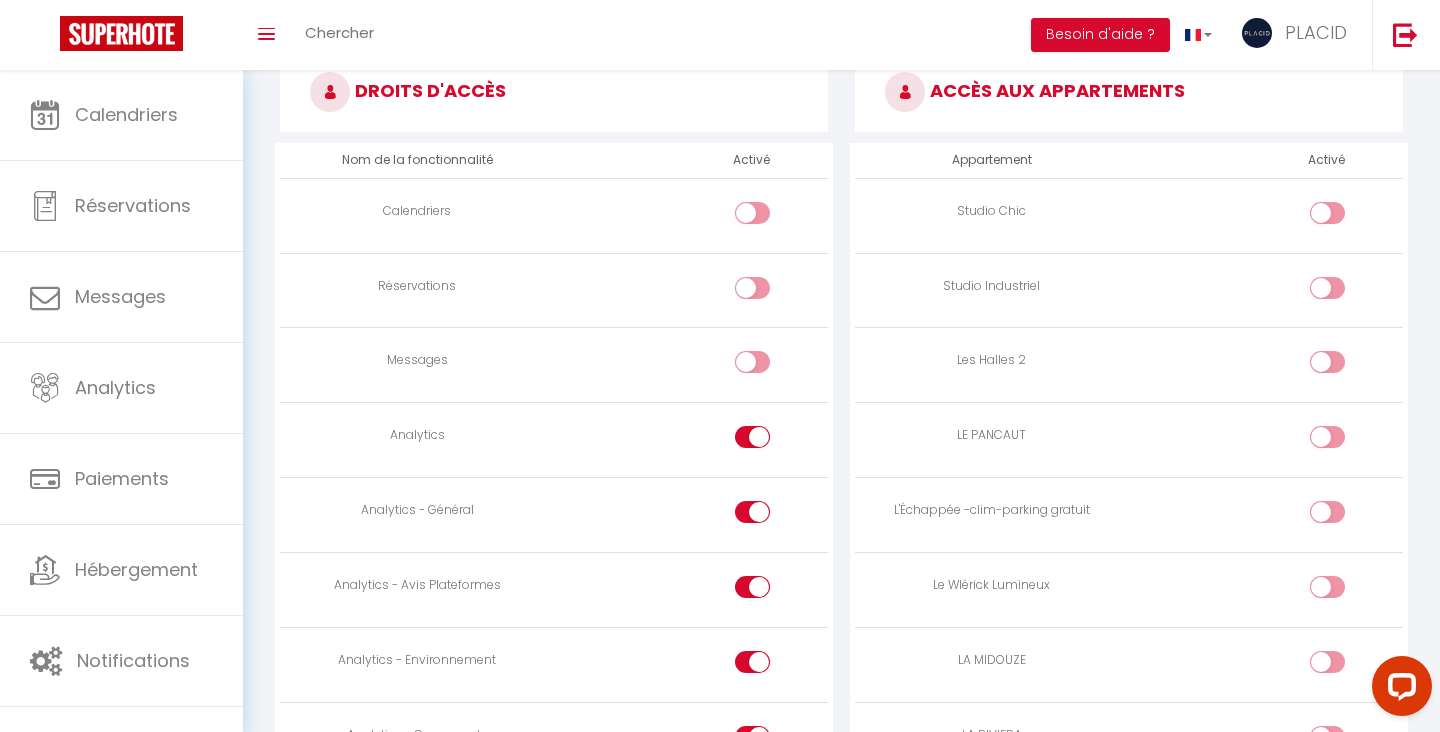 click at bounding box center (752, 437) 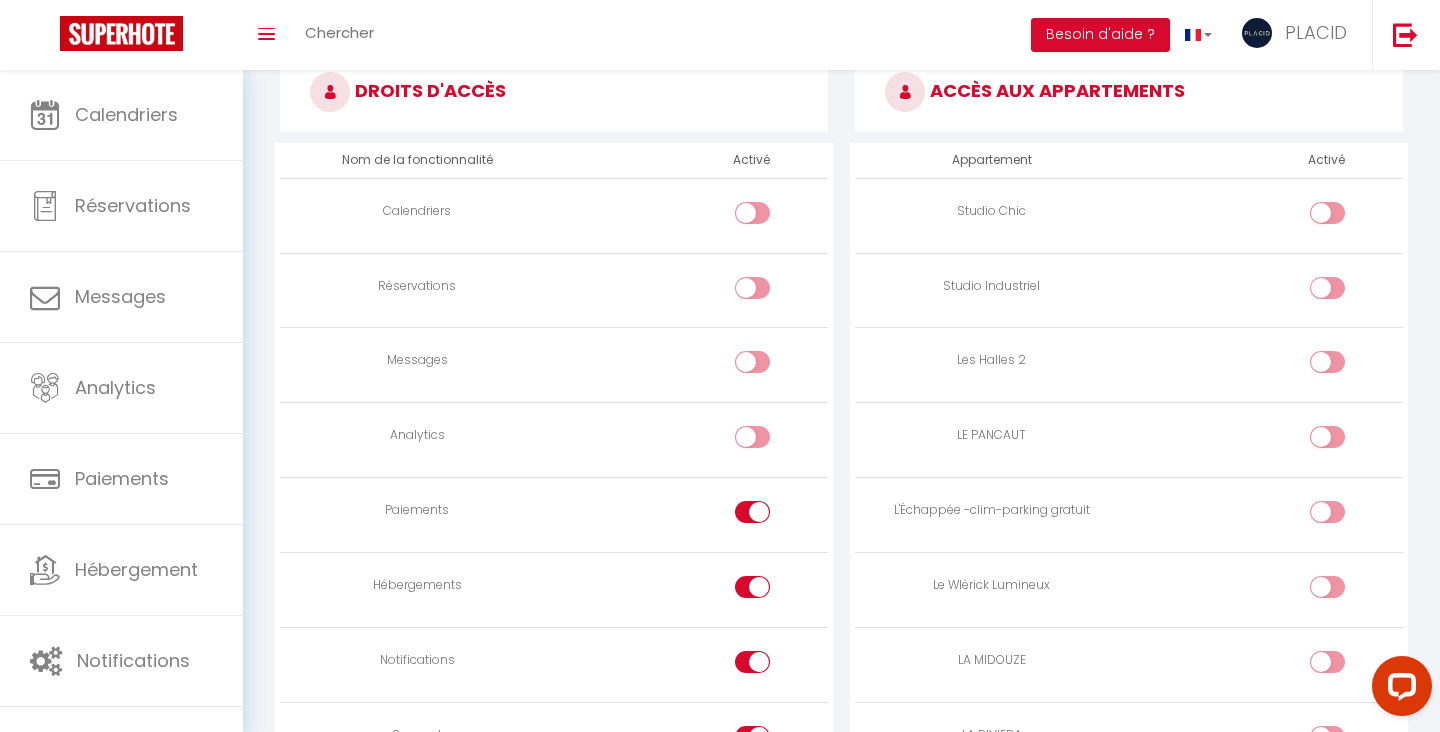 click at bounding box center (752, 512) 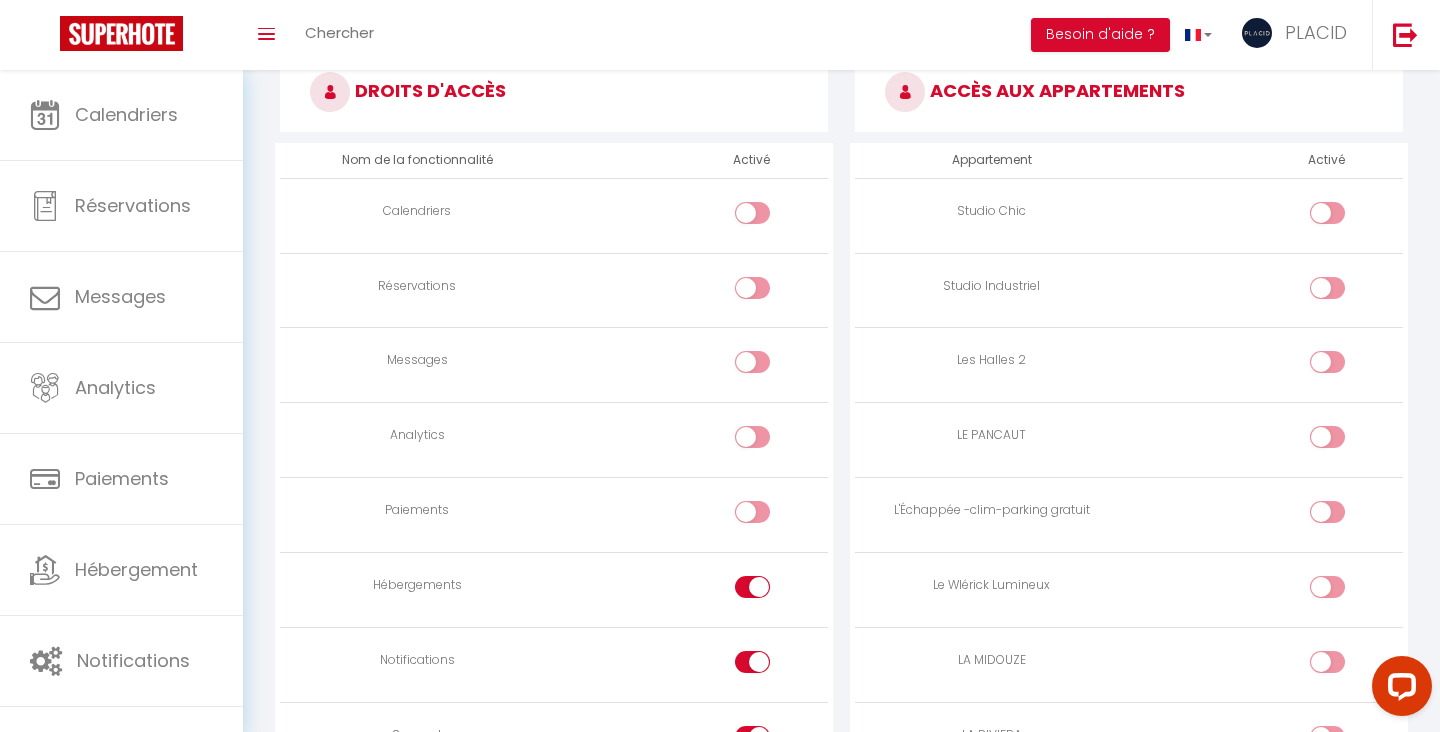 click at bounding box center [752, 587] 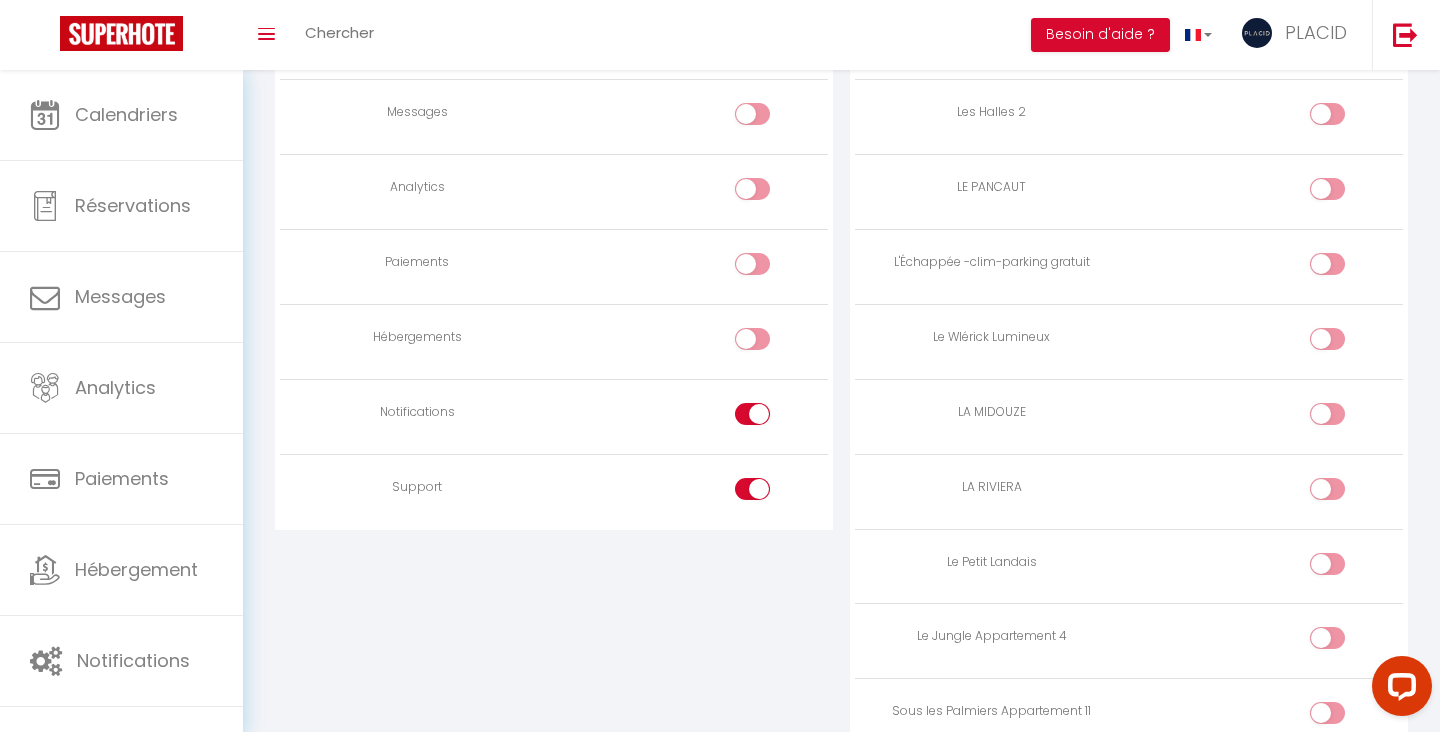 scroll, scrollTop: 1251, scrollLeft: 0, axis: vertical 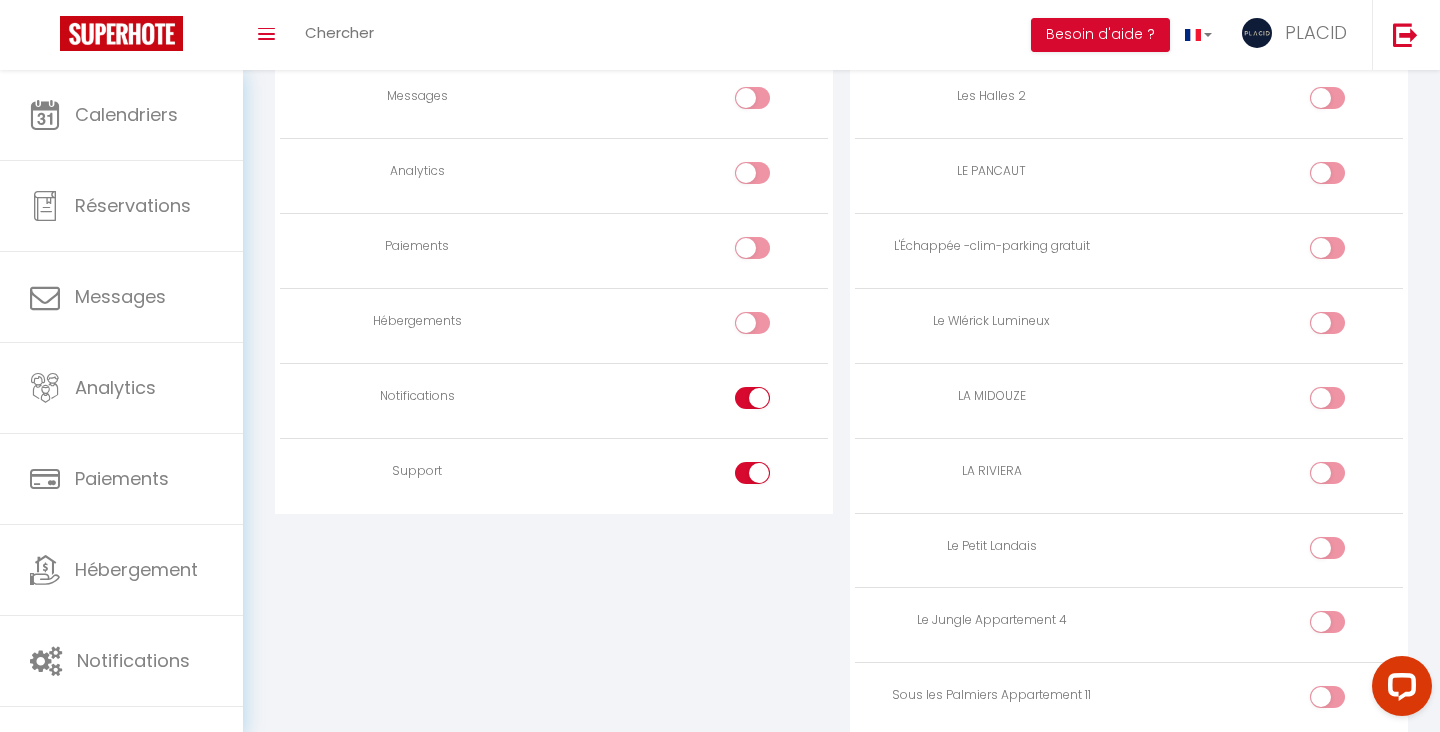click at bounding box center [770, 402] 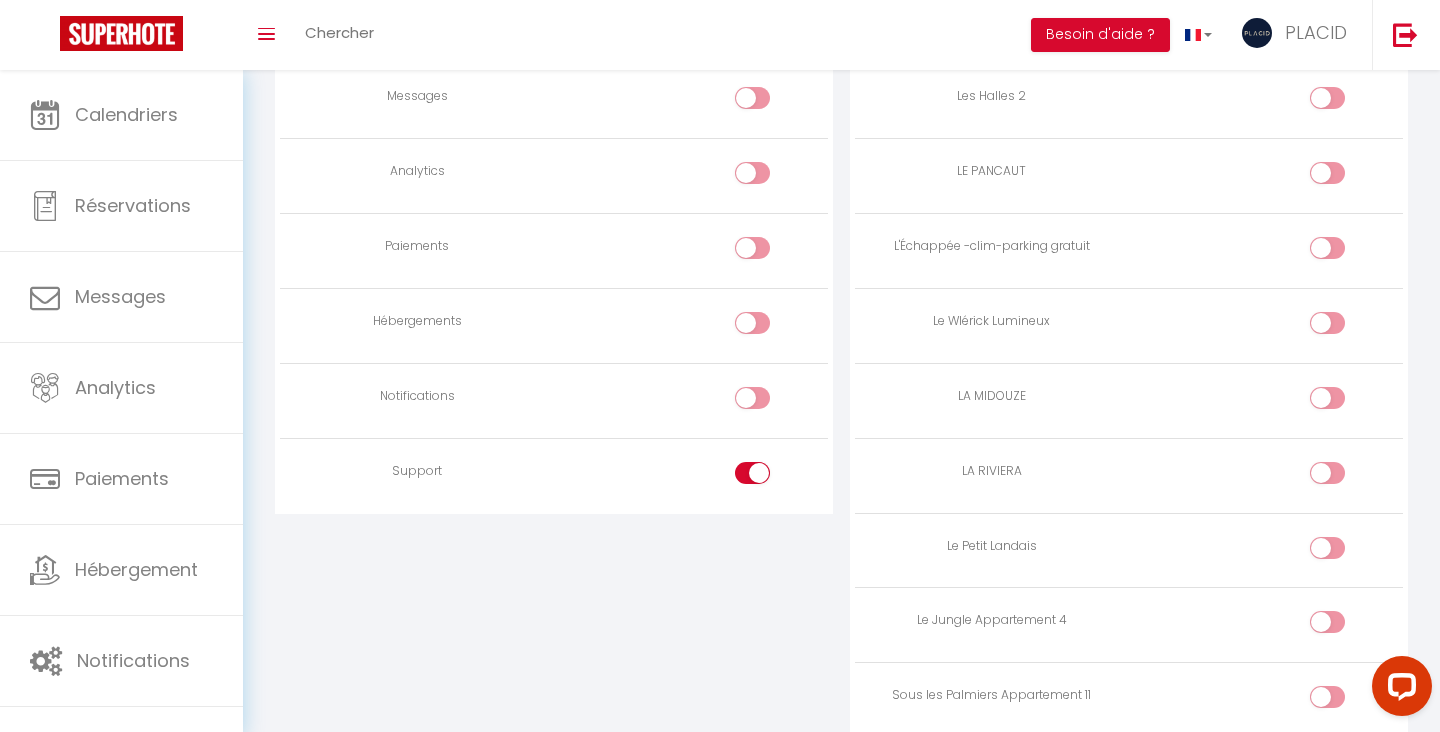 click at bounding box center (752, 473) 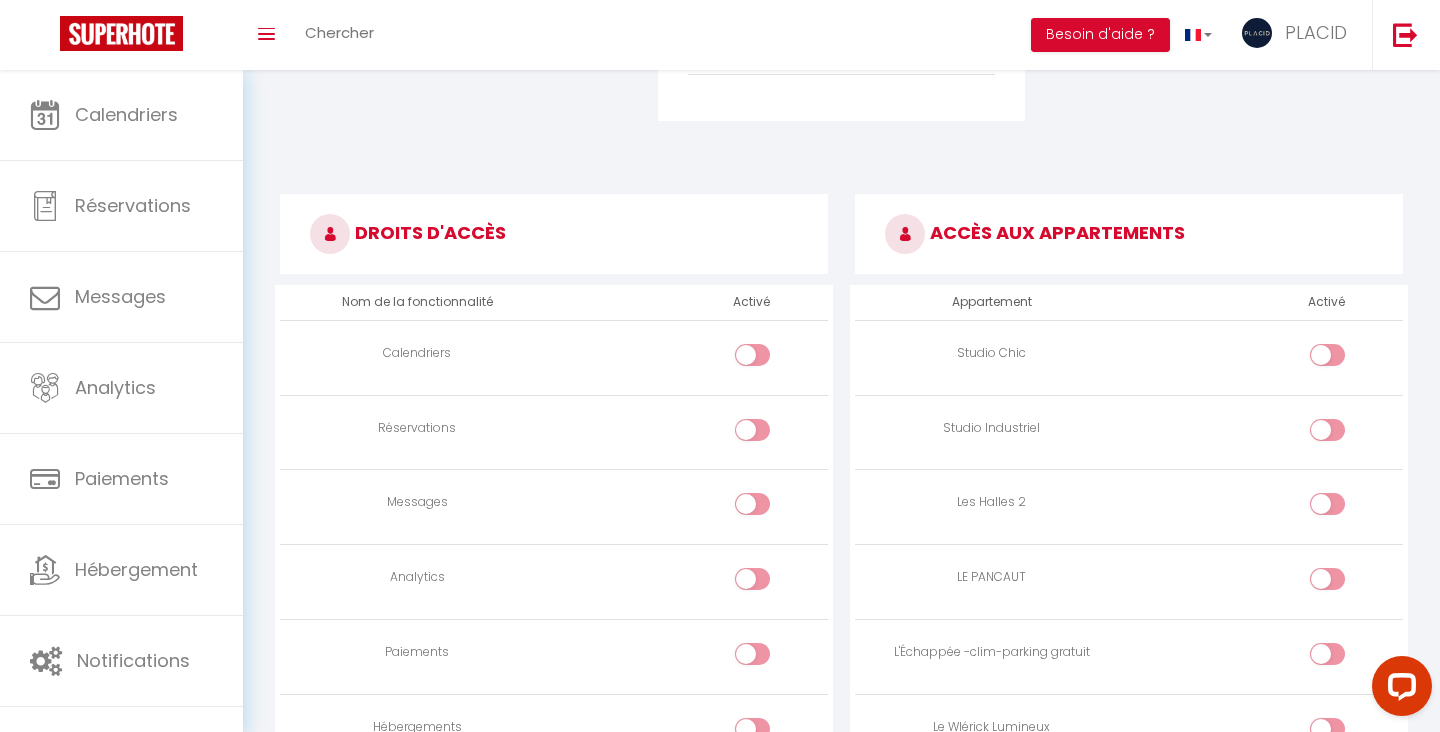 scroll, scrollTop: 844, scrollLeft: 0, axis: vertical 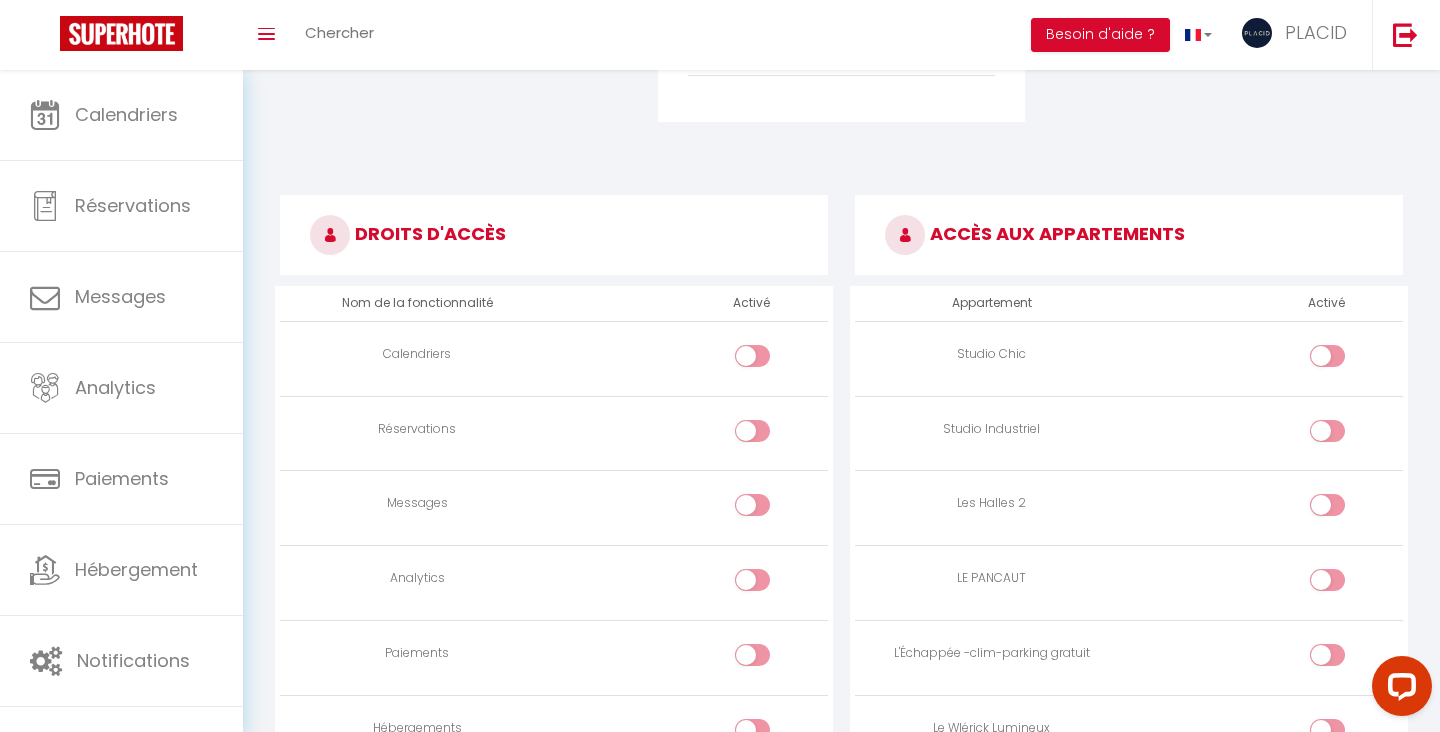 click at bounding box center [770, 360] 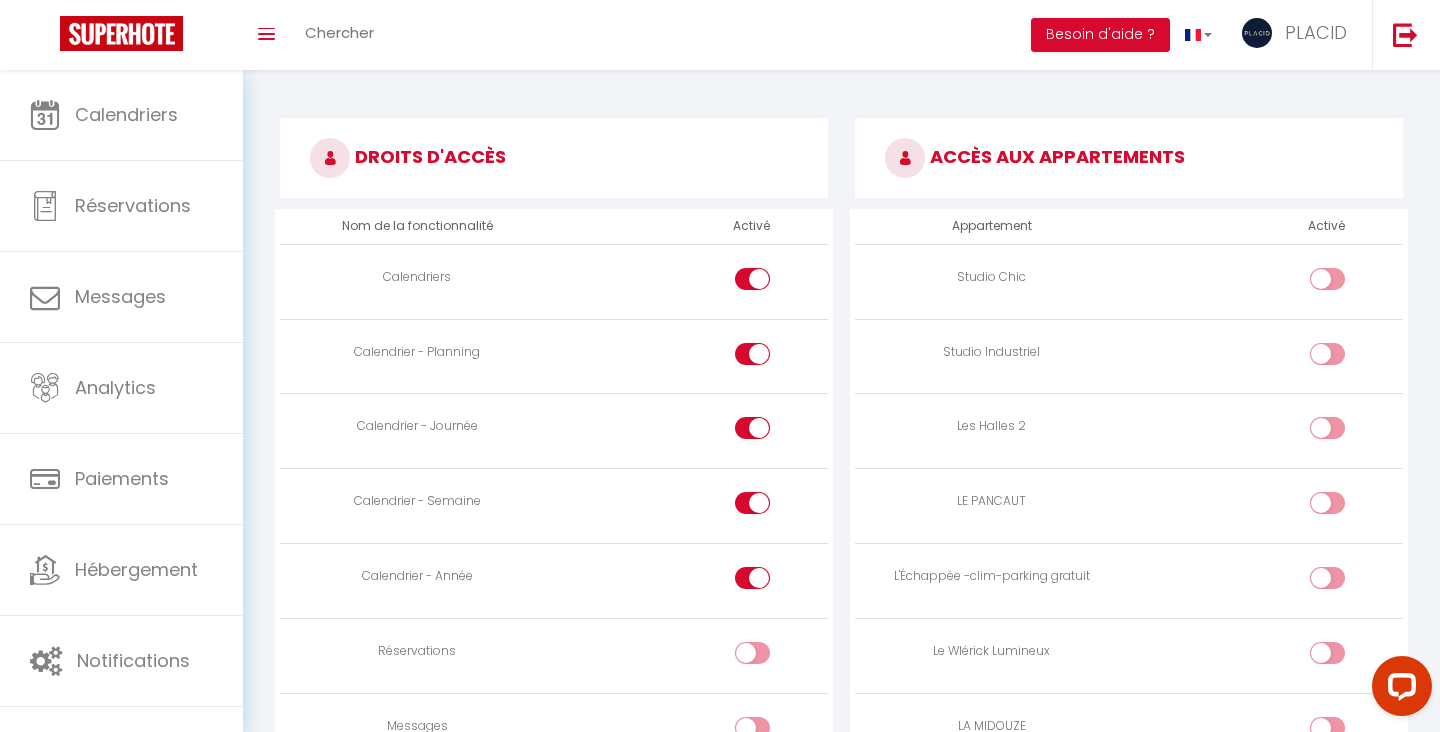 scroll, scrollTop: 989, scrollLeft: 0, axis: vertical 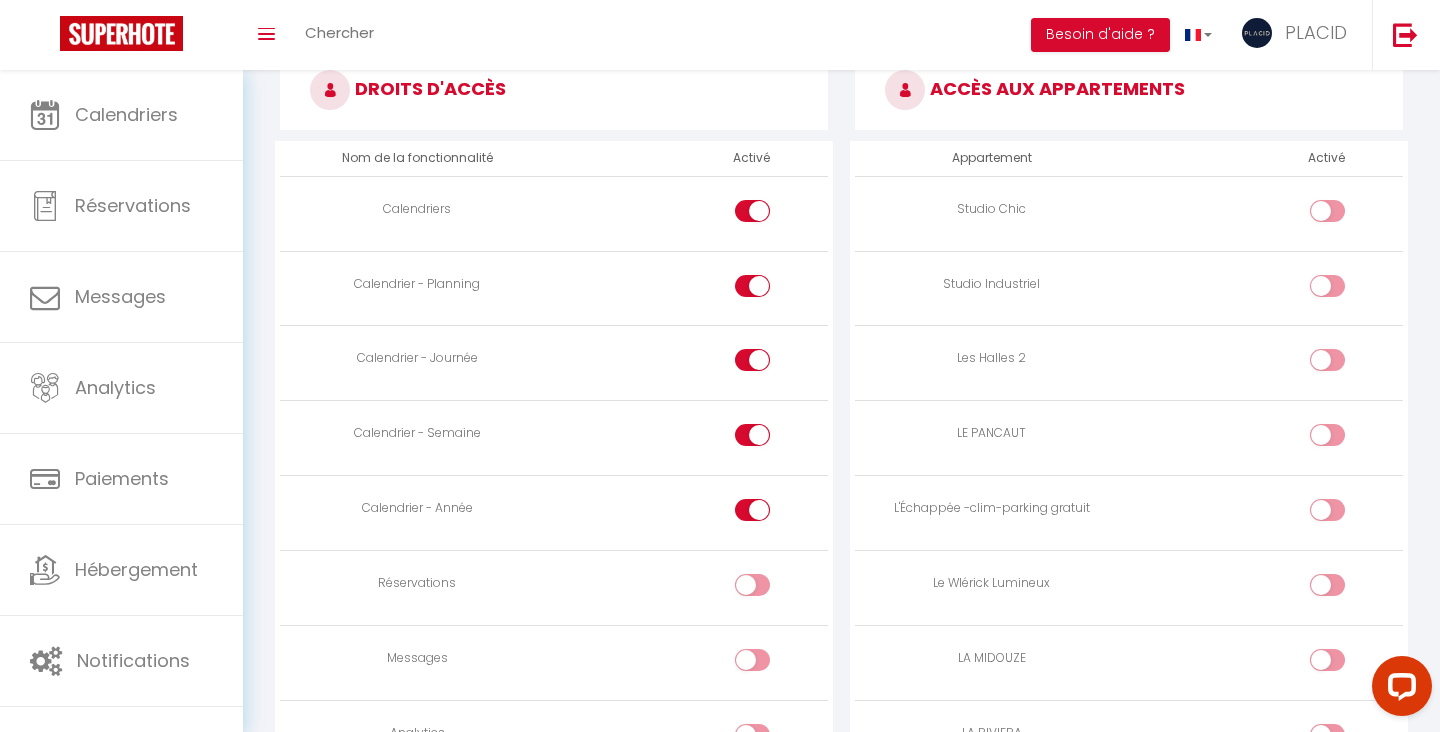 click at bounding box center (1327, 211) 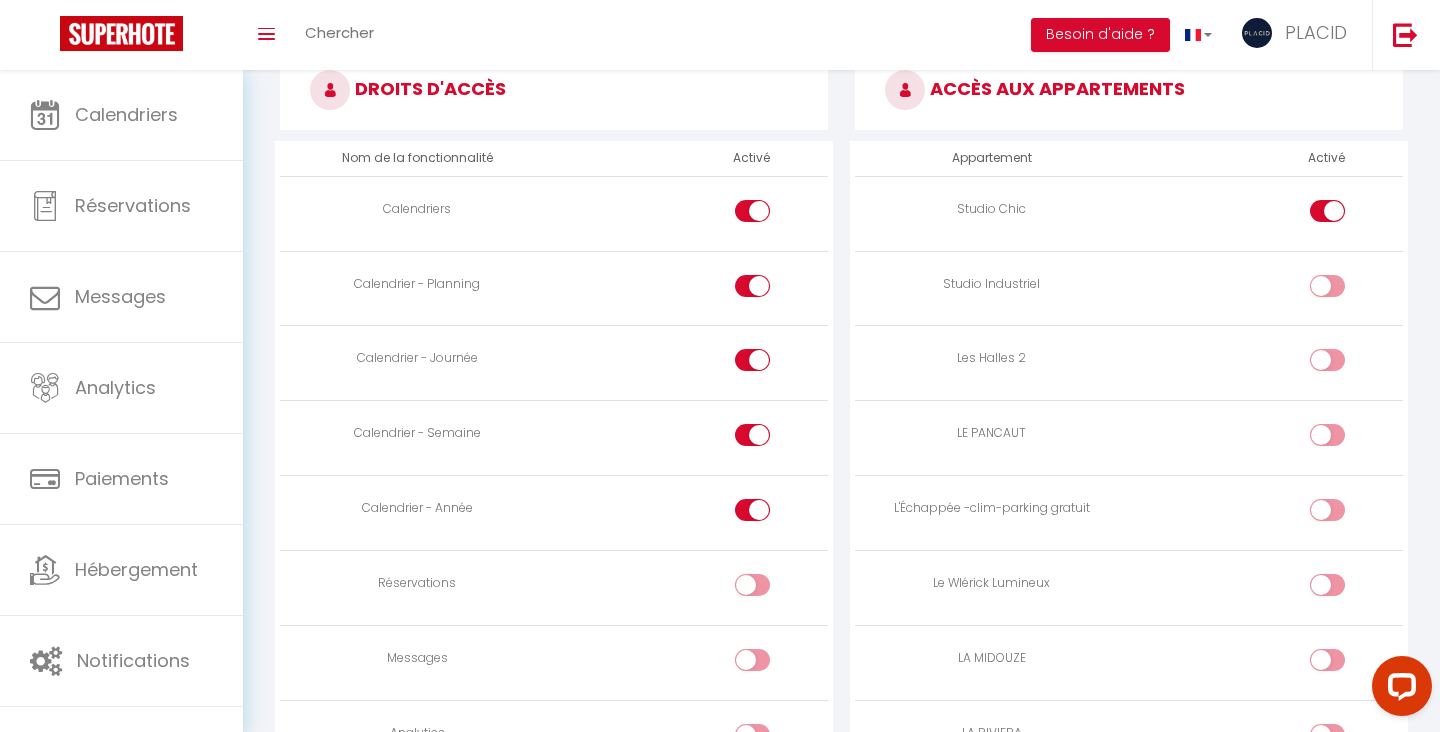 click at bounding box center [1327, 286] 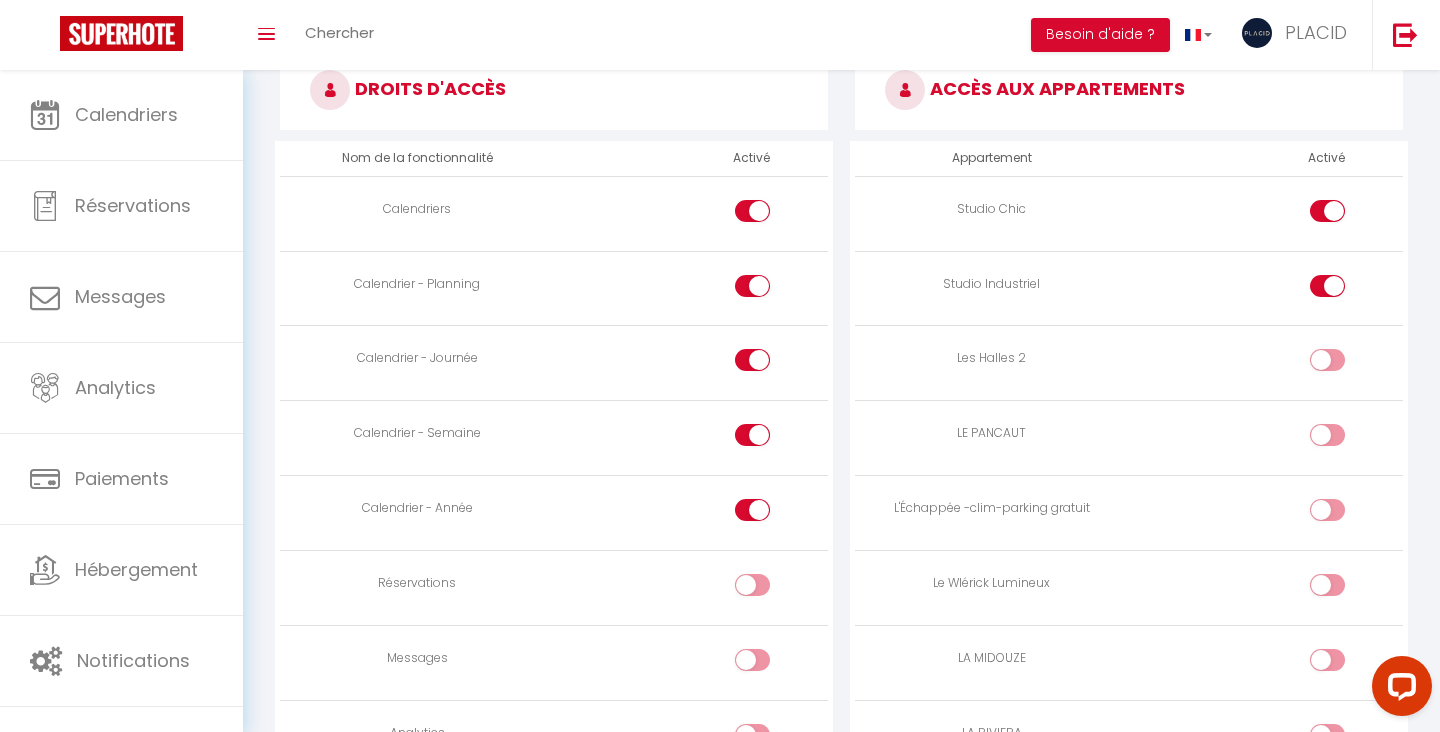 click at bounding box center [1327, 360] 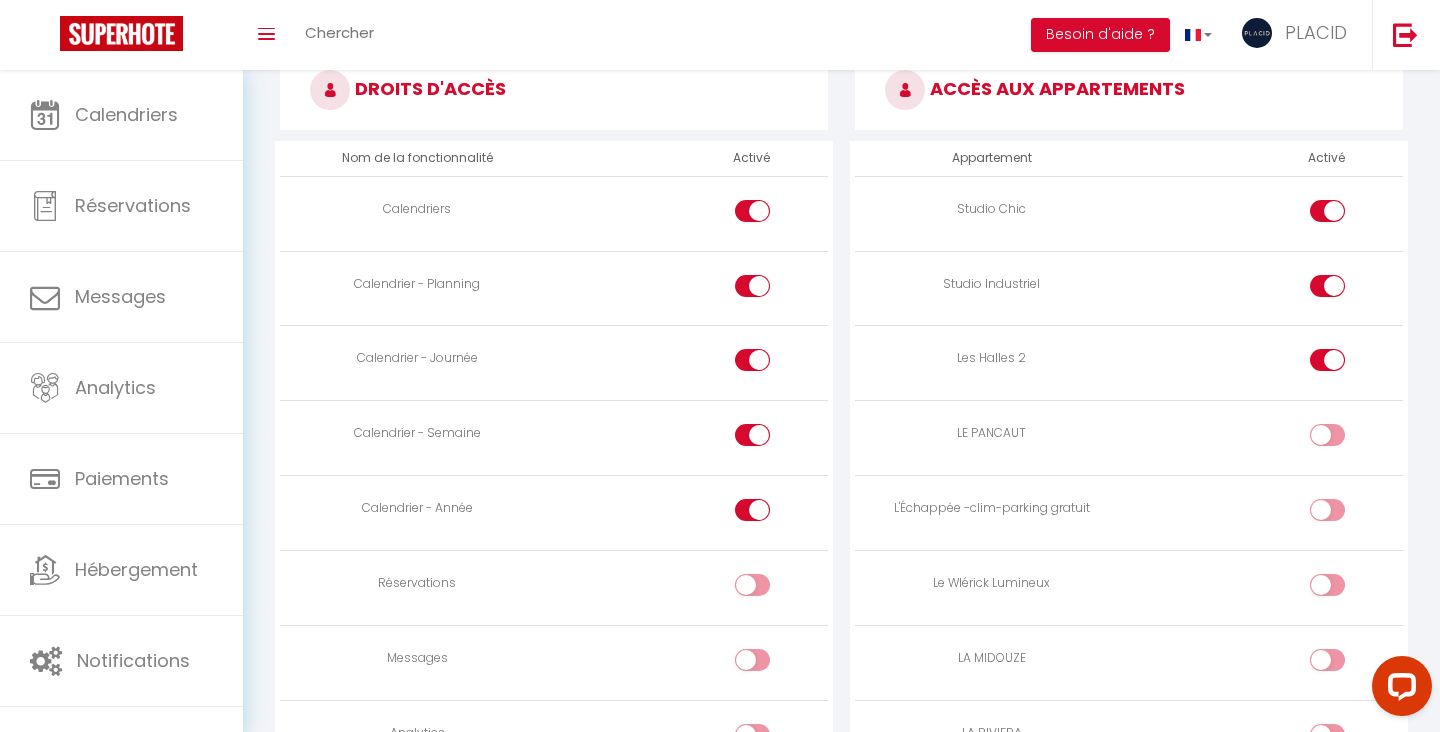click at bounding box center (1327, 435) 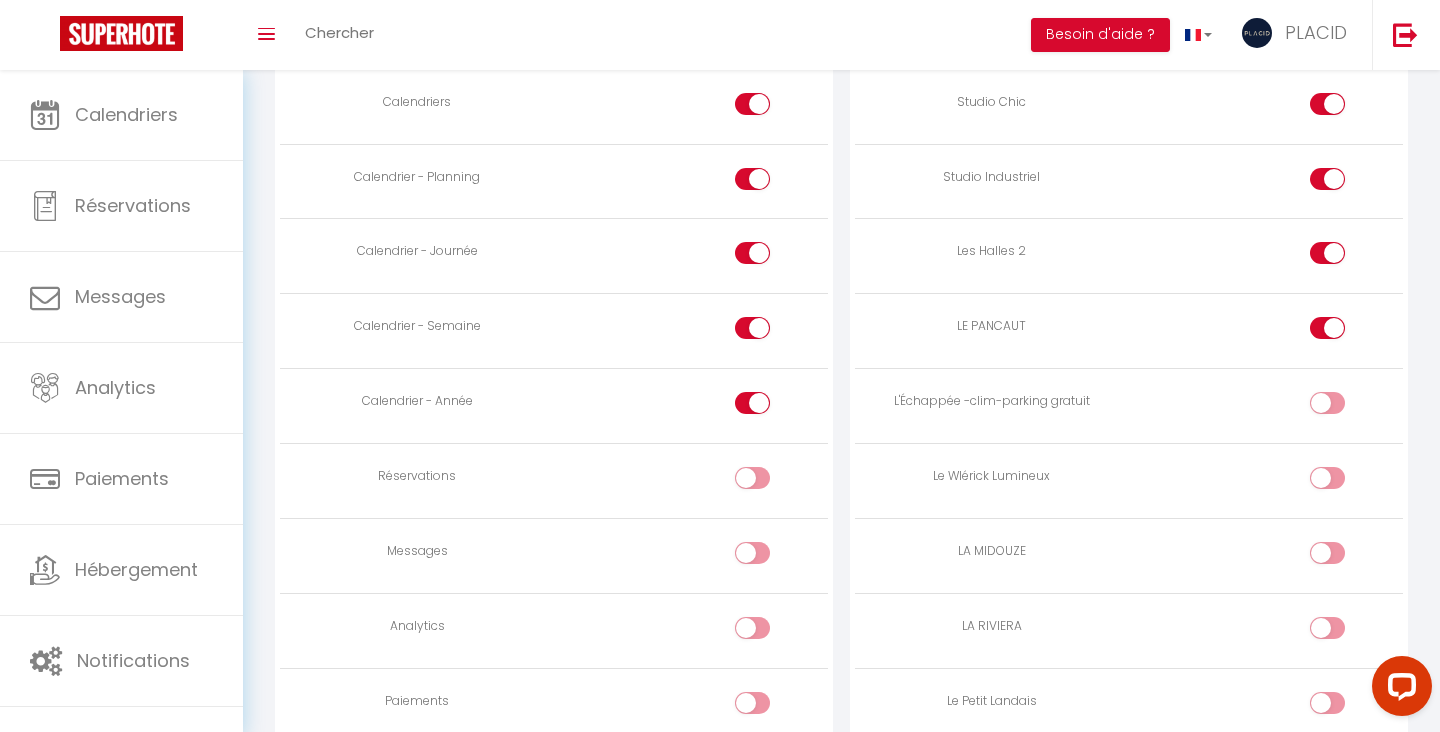 scroll, scrollTop: 1186, scrollLeft: 0, axis: vertical 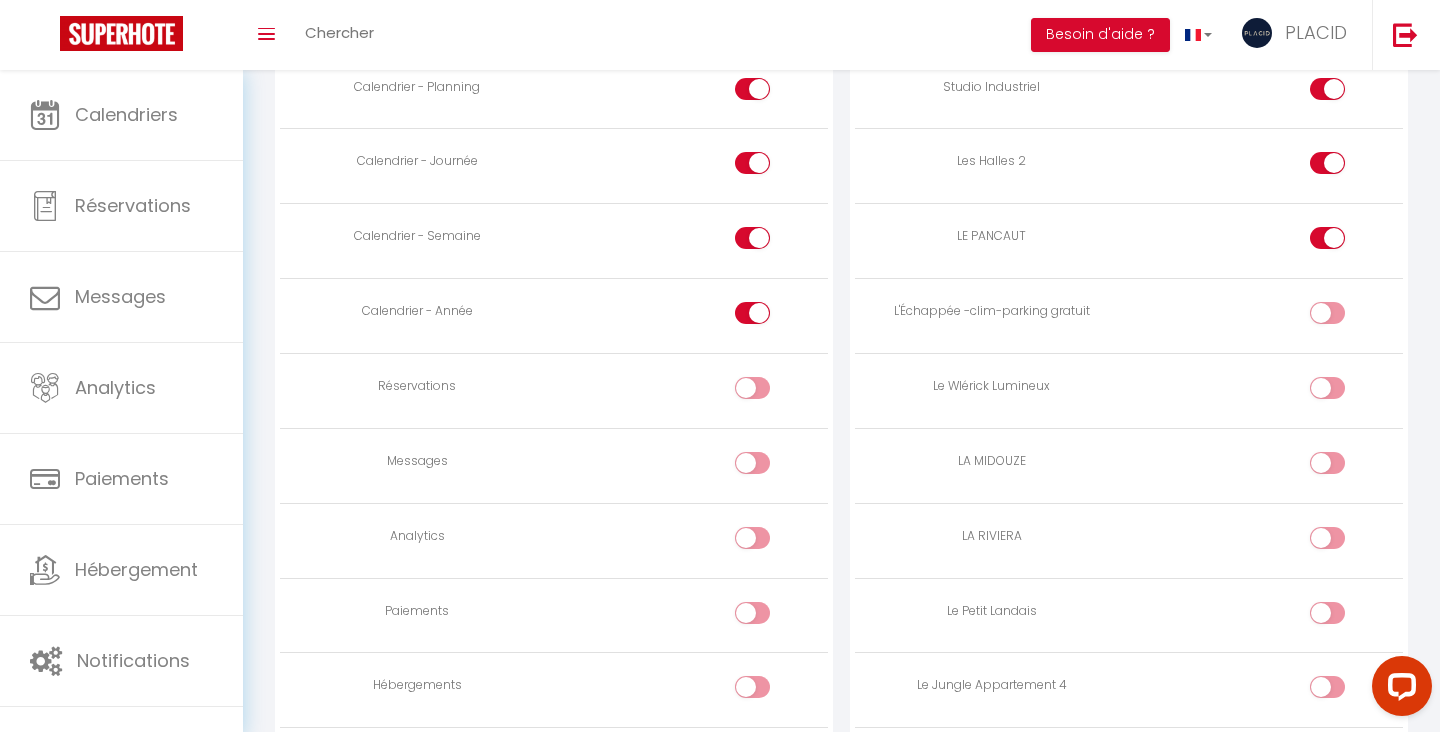 click at bounding box center [770, 392] 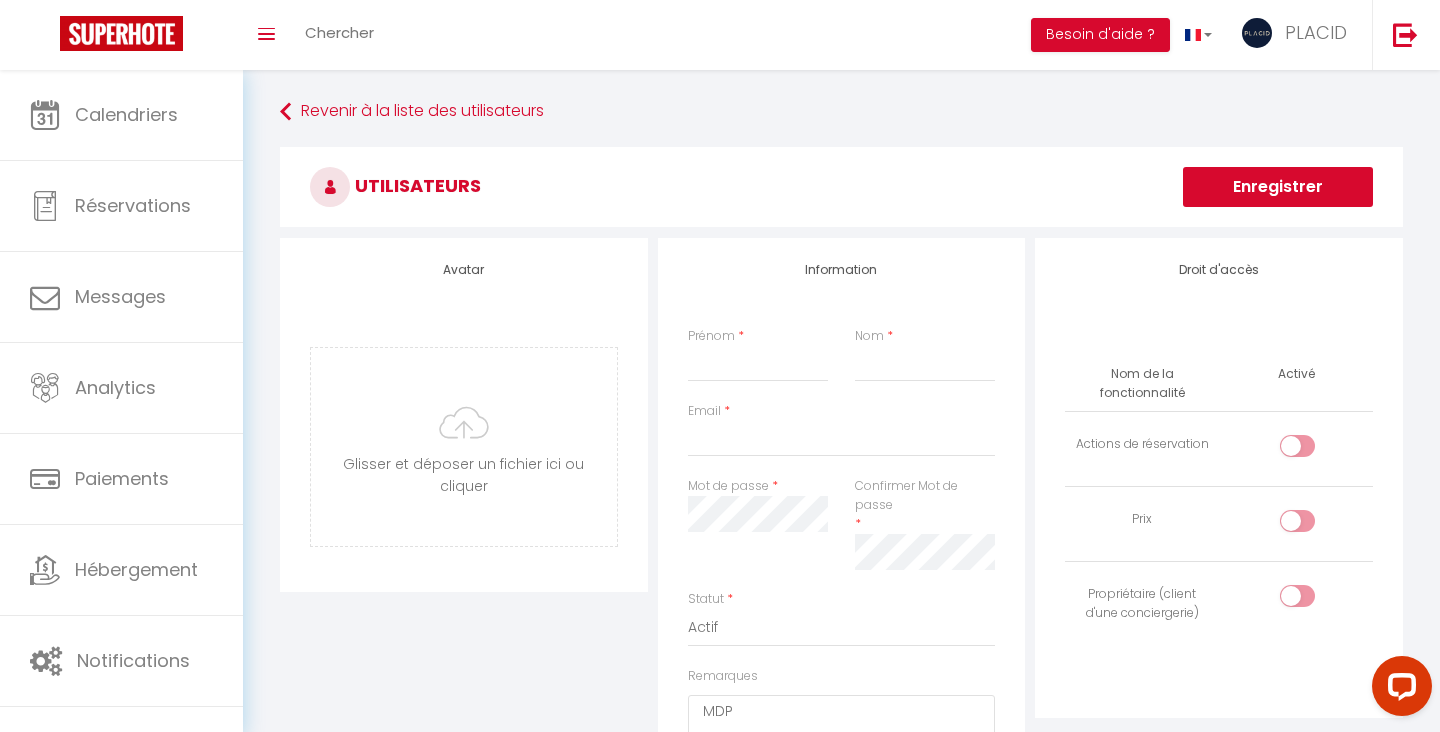scroll, scrollTop: 0, scrollLeft: 0, axis: both 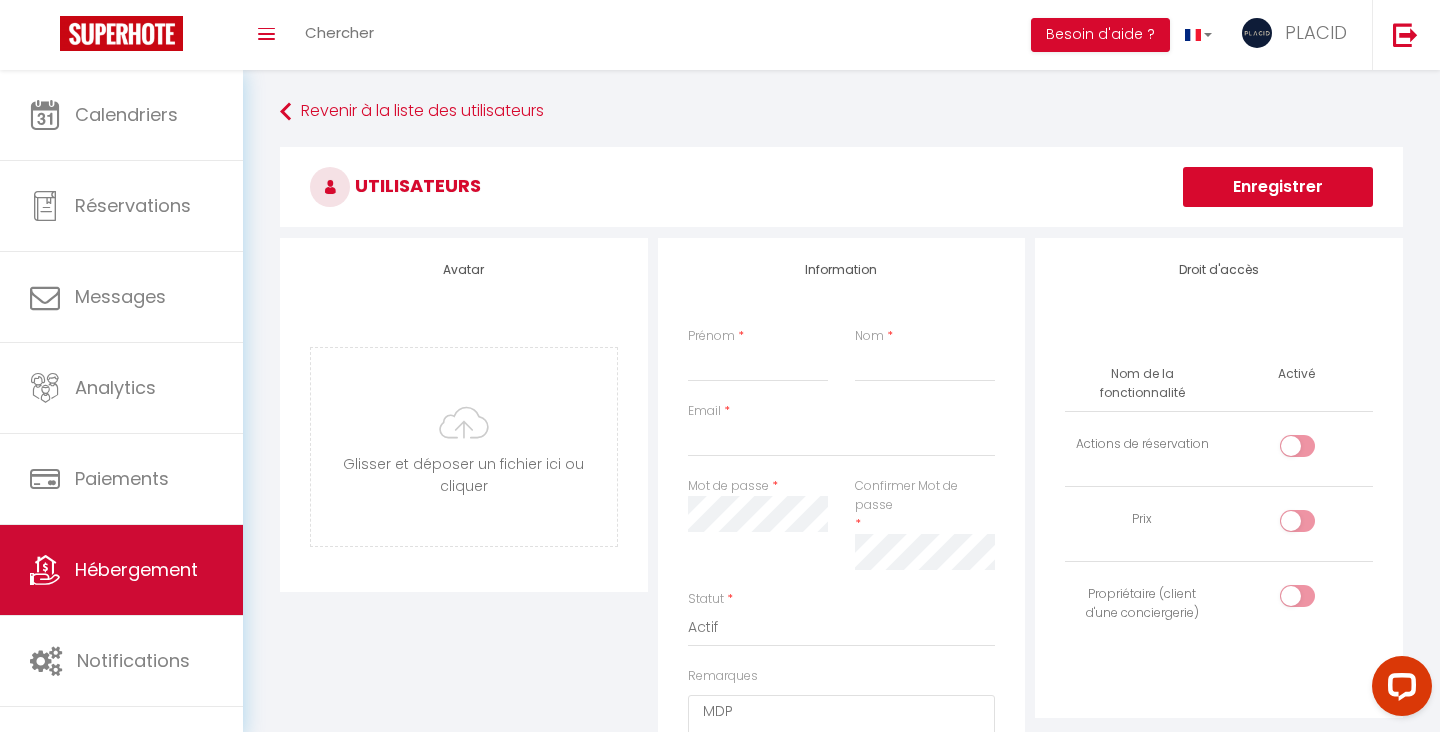 click on "Hébergement" at bounding box center [121, 570] 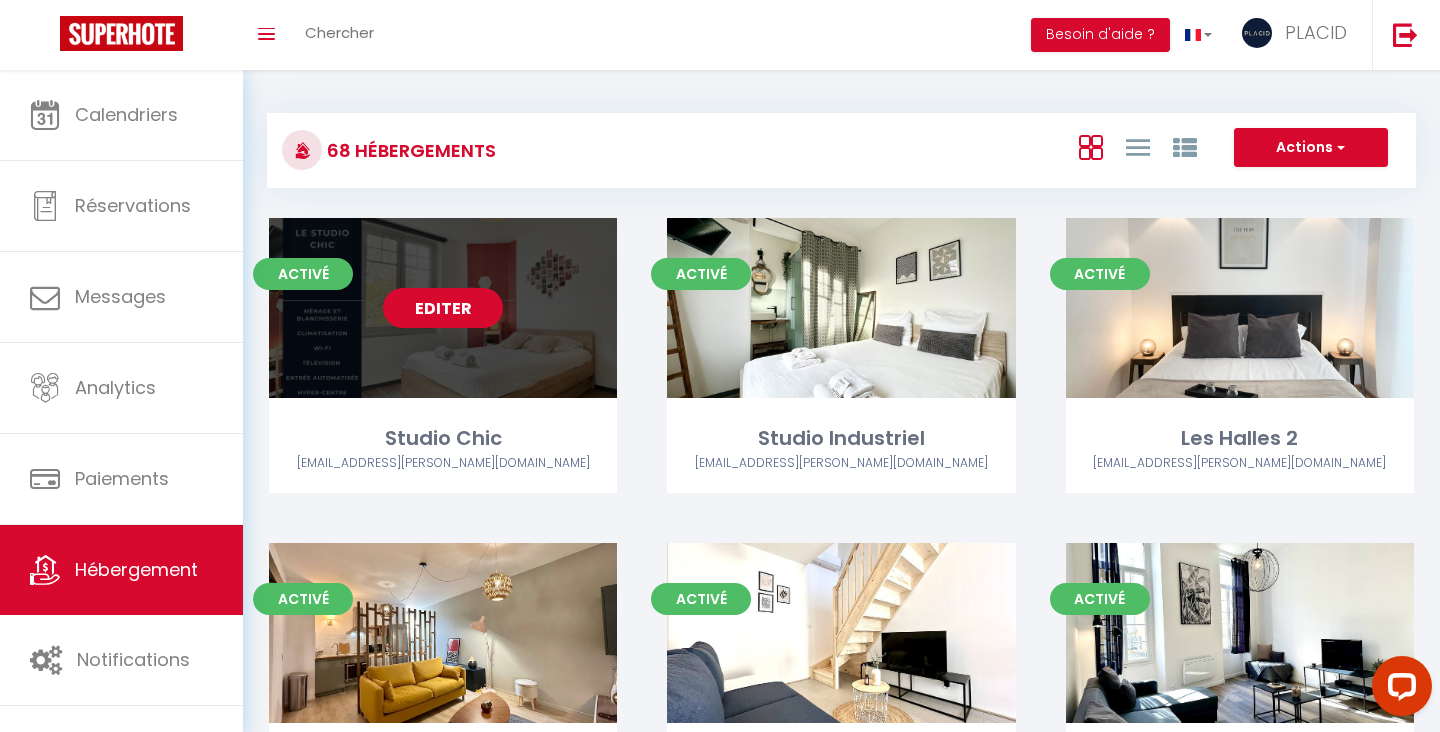 click on "Editer" at bounding box center (443, 308) 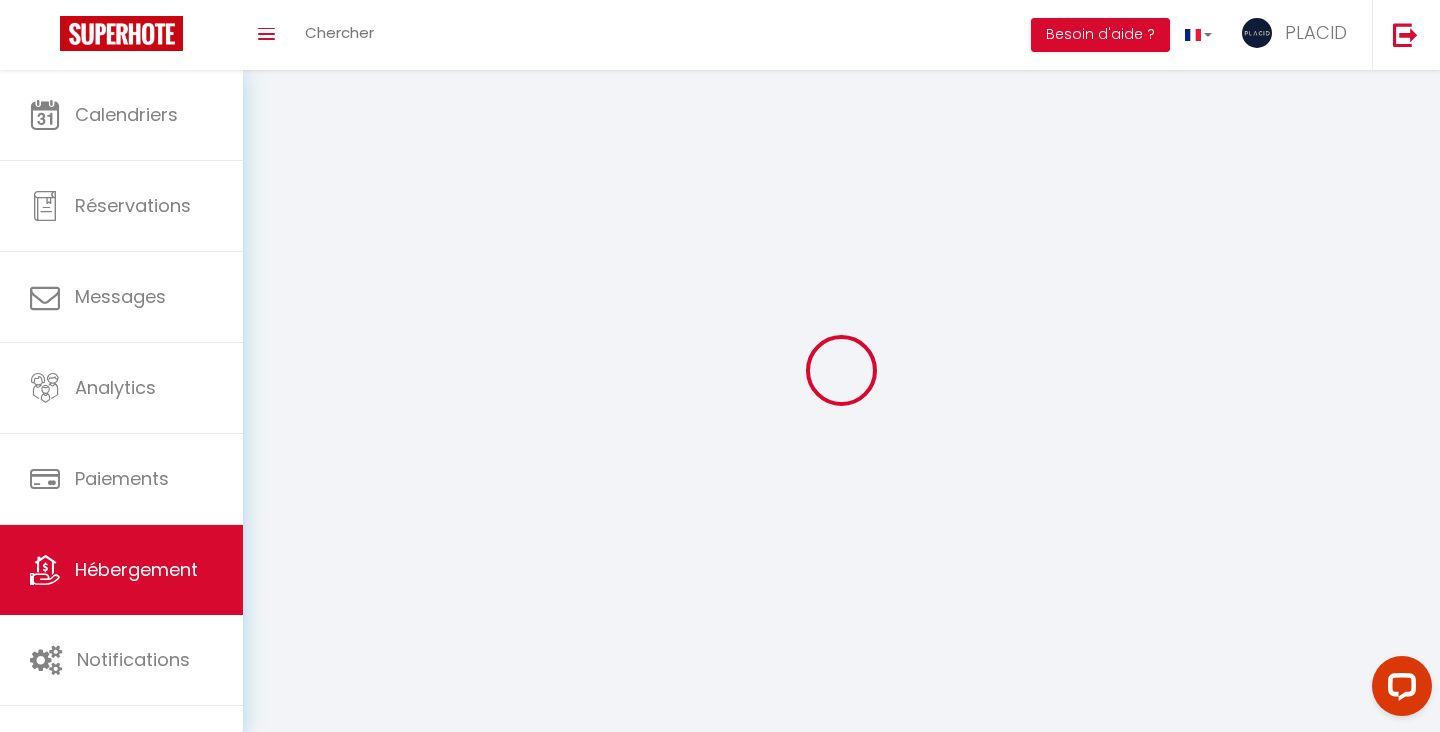 type on "Studio Chic" 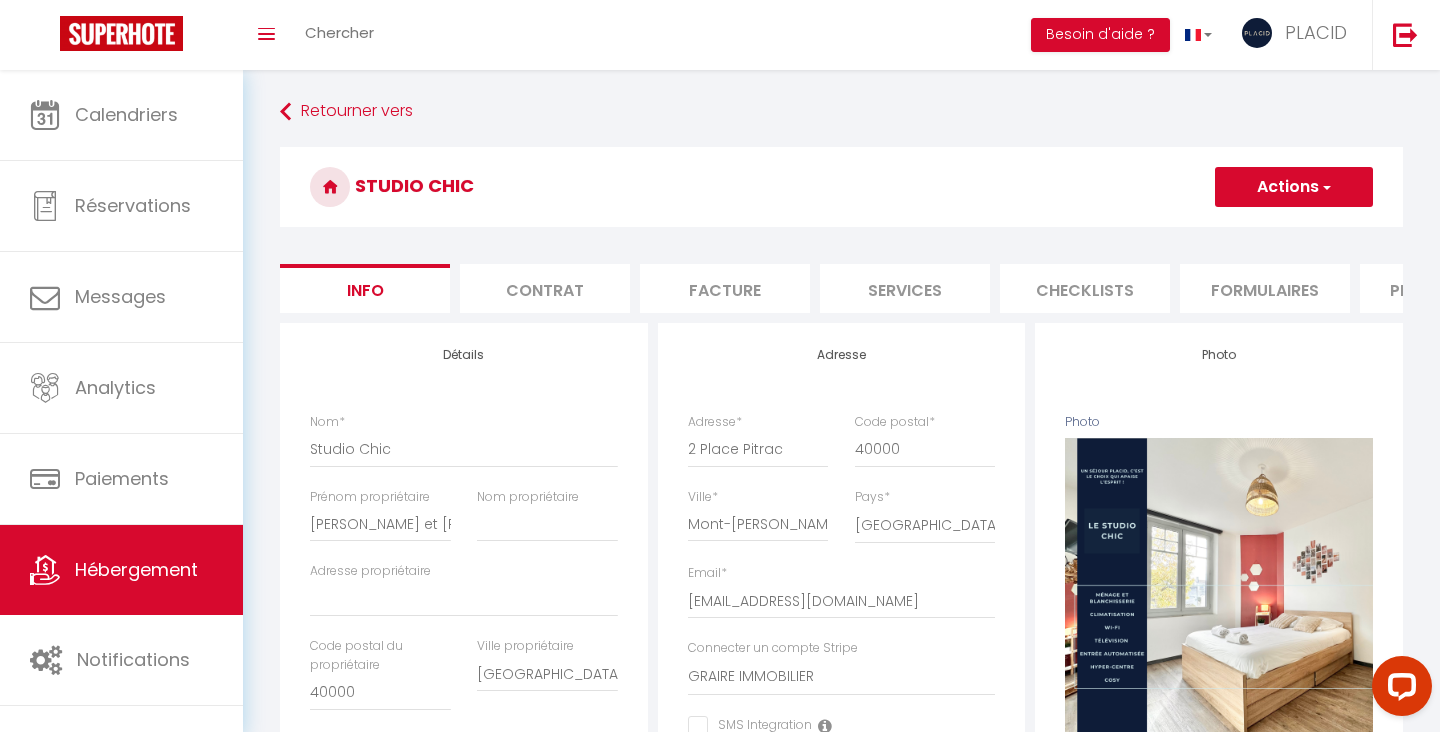 checkbox on "false" 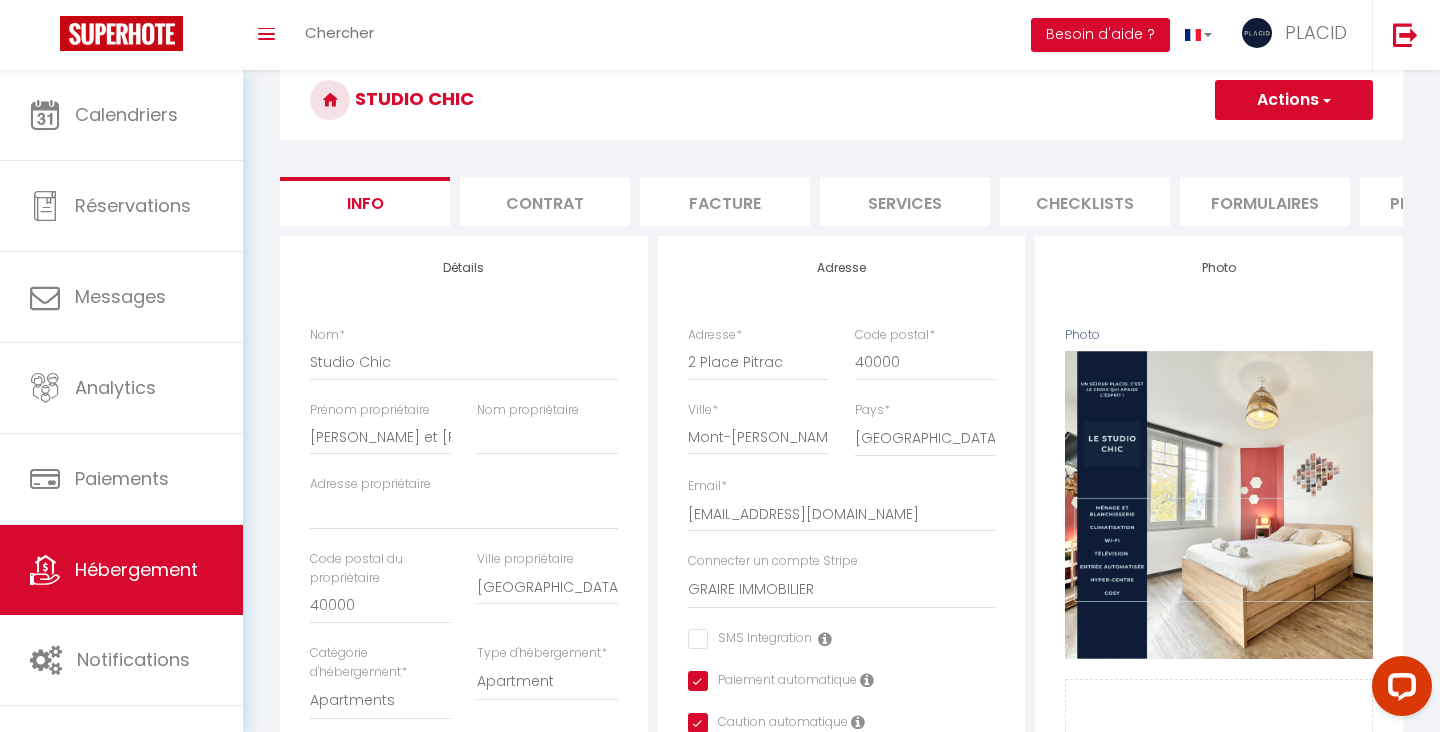 scroll, scrollTop: 267, scrollLeft: 0, axis: vertical 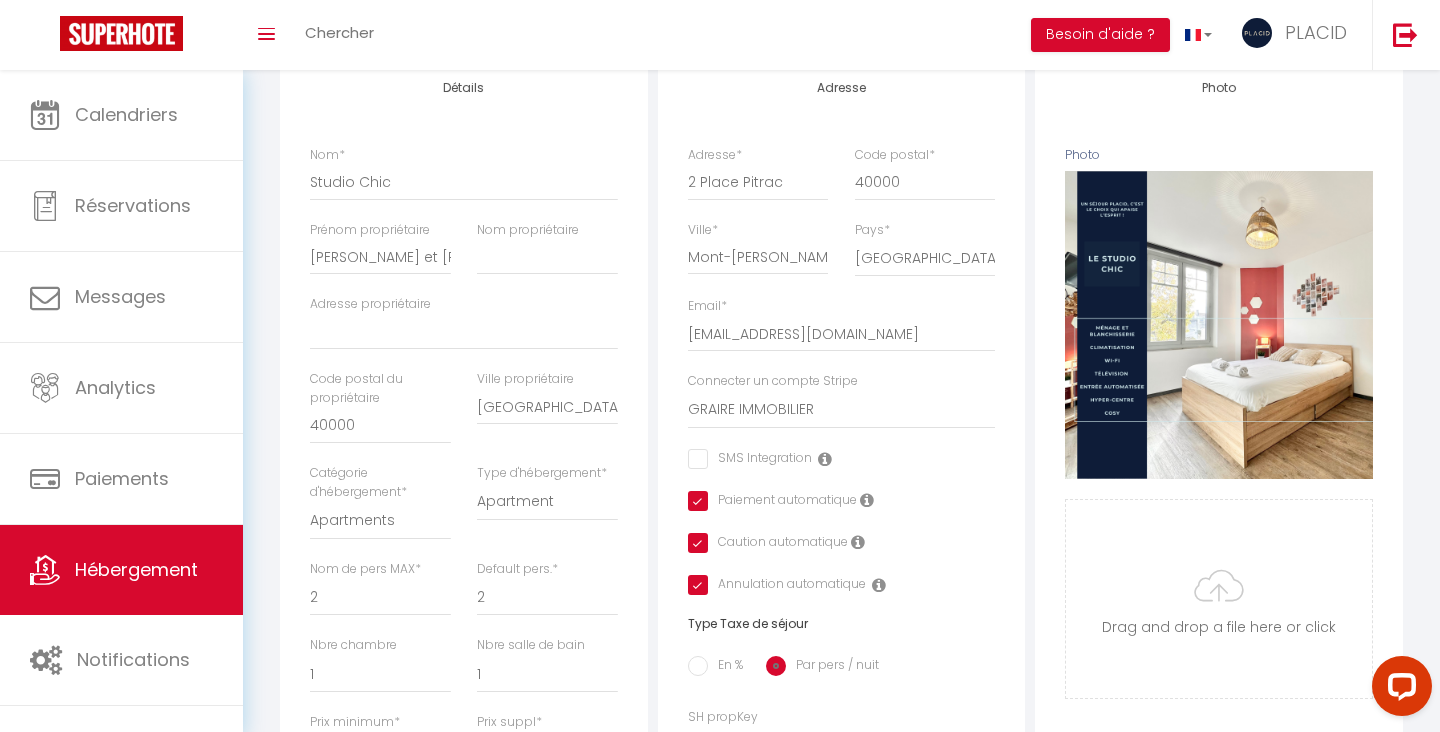 checkbox on "false" 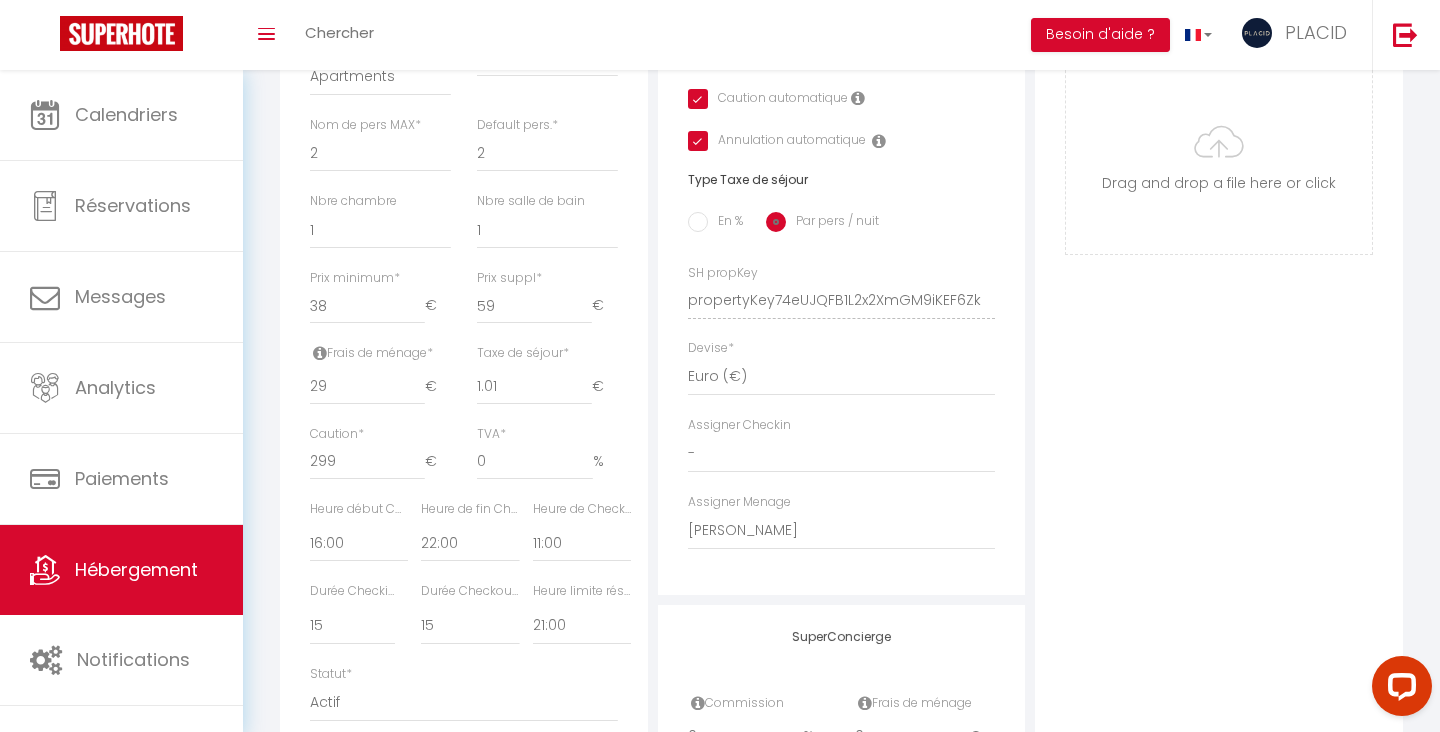 scroll, scrollTop: 736, scrollLeft: 0, axis: vertical 